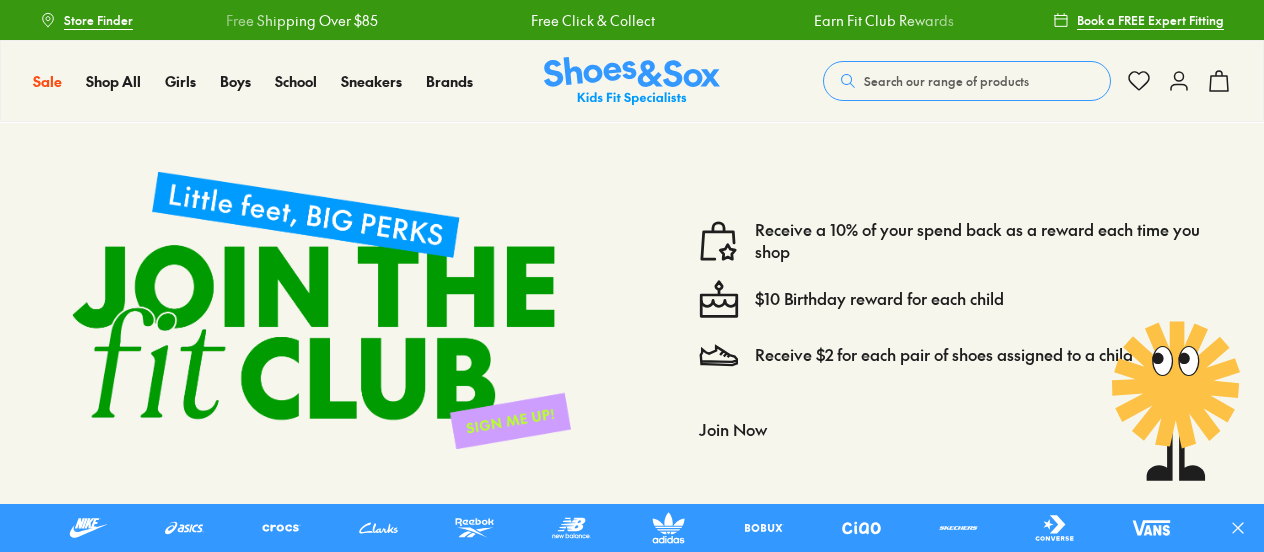 scroll, scrollTop: 0, scrollLeft: 0, axis: both 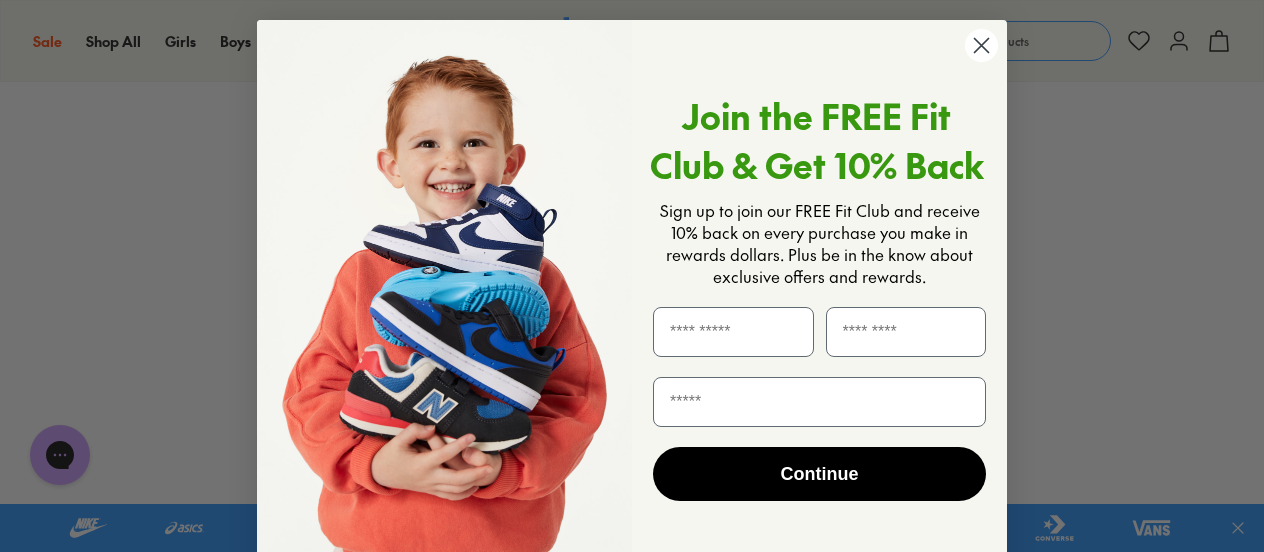 click 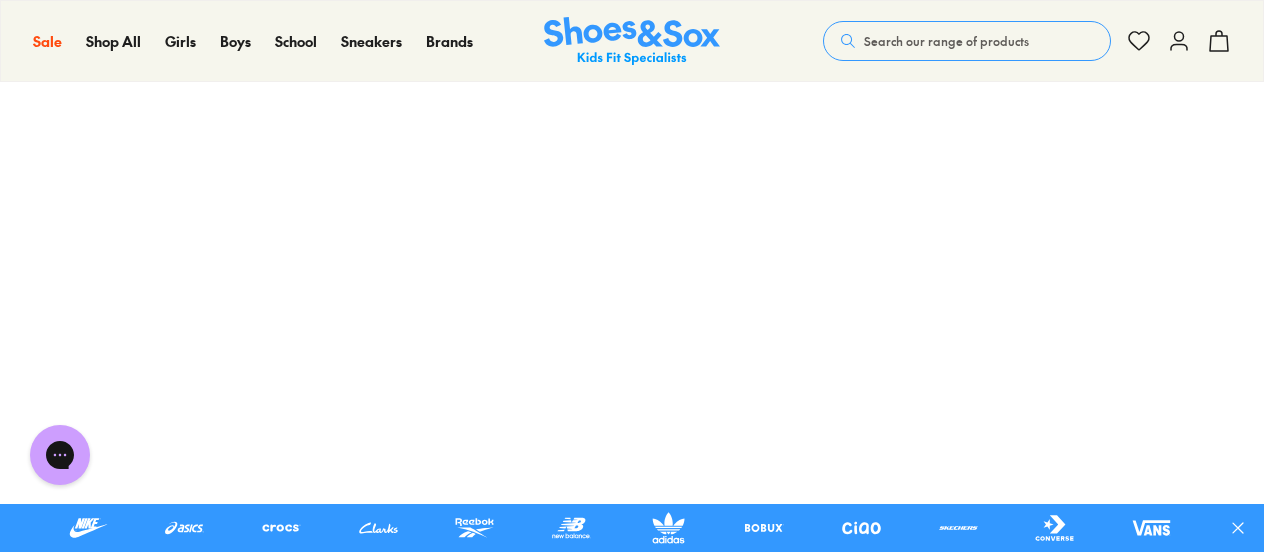 scroll, scrollTop: 80, scrollLeft: 0, axis: vertical 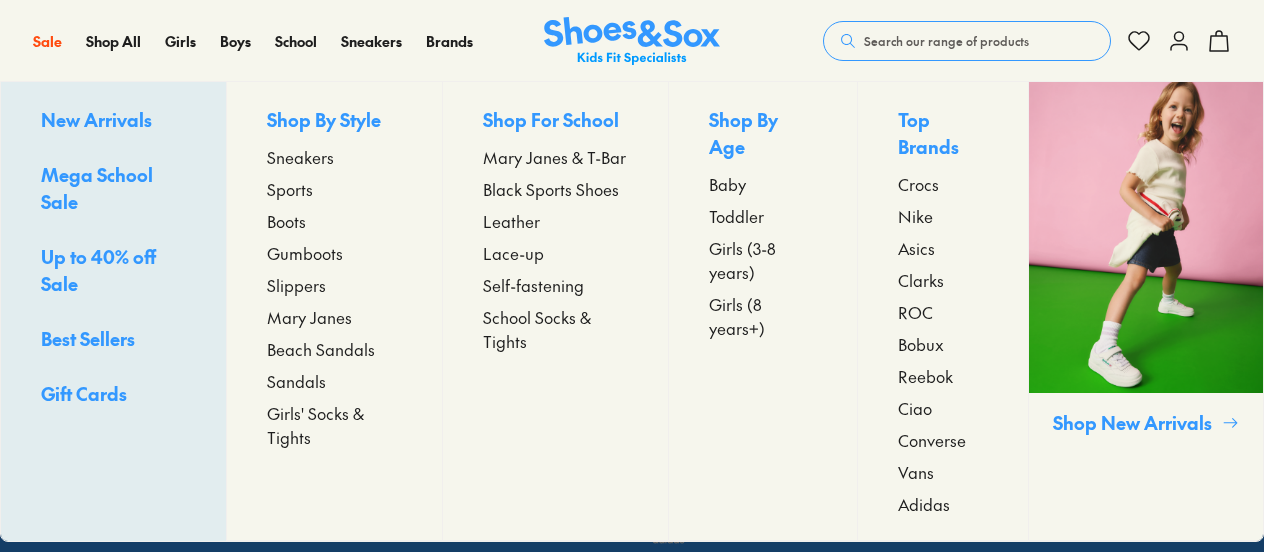 click on "Sneakers" at bounding box center [300, 157] 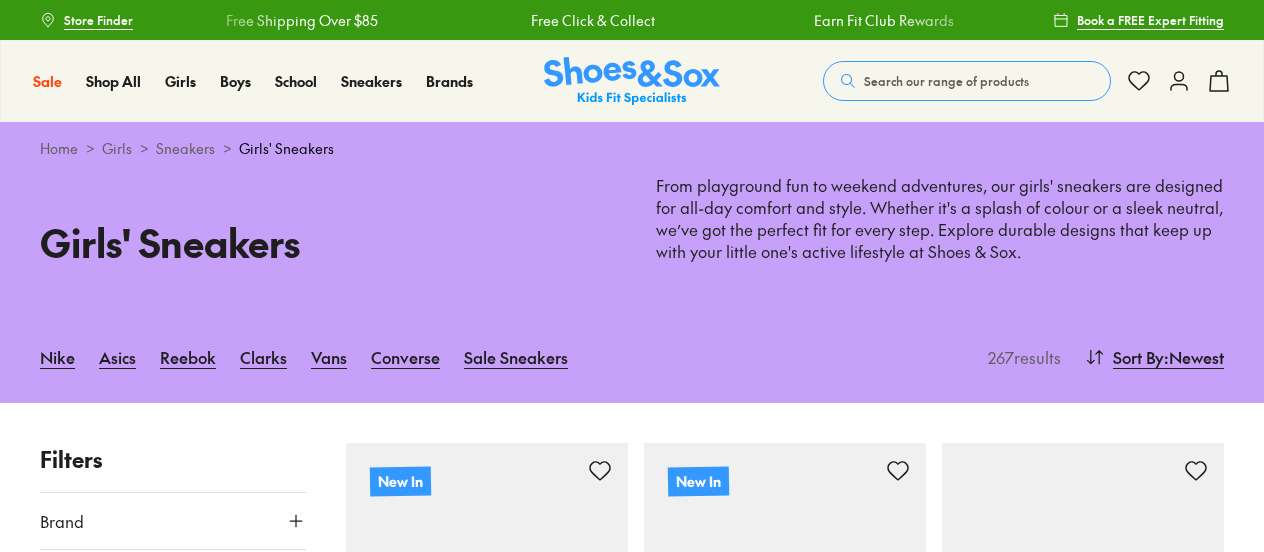 scroll, scrollTop: 235, scrollLeft: 0, axis: vertical 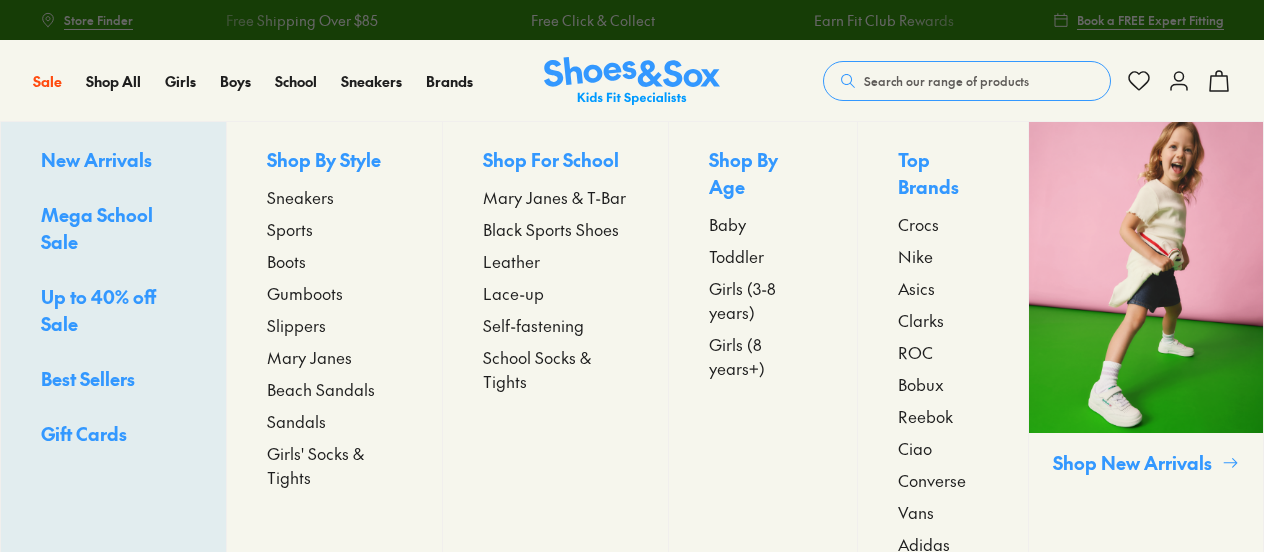 click on "Sneakers" at bounding box center (300, 197) 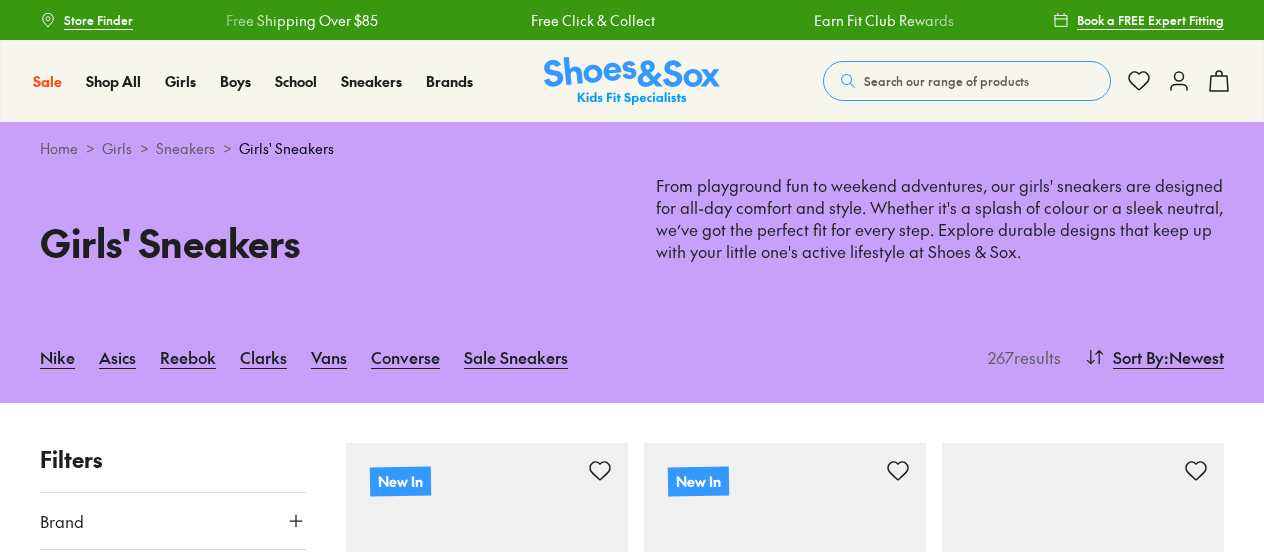 scroll, scrollTop: 0, scrollLeft: 0, axis: both 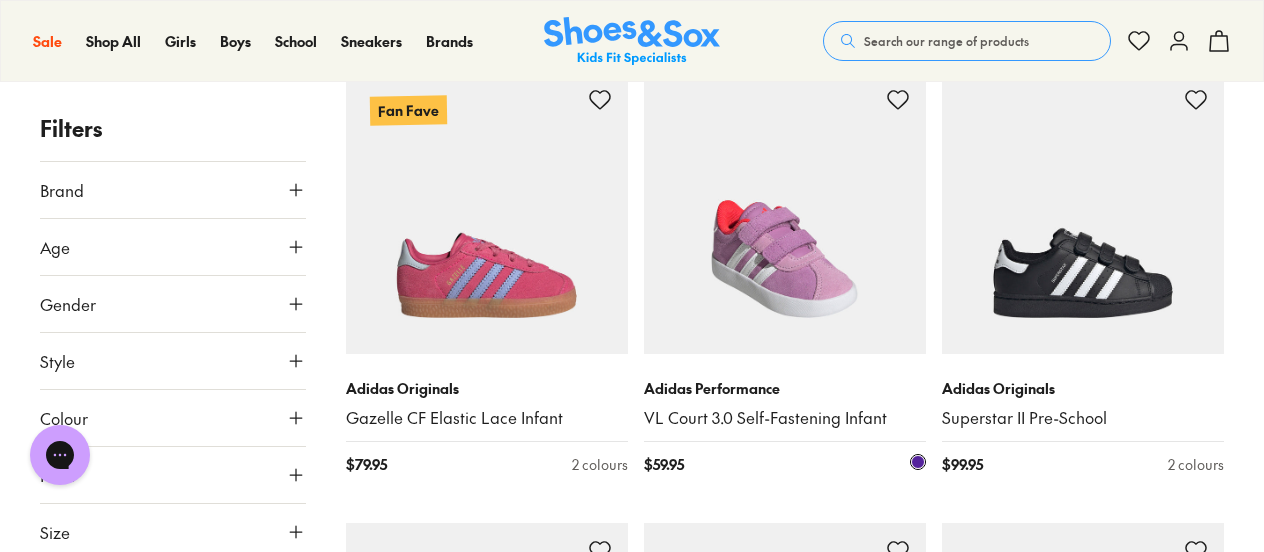 click at bounding box center (785, 213) 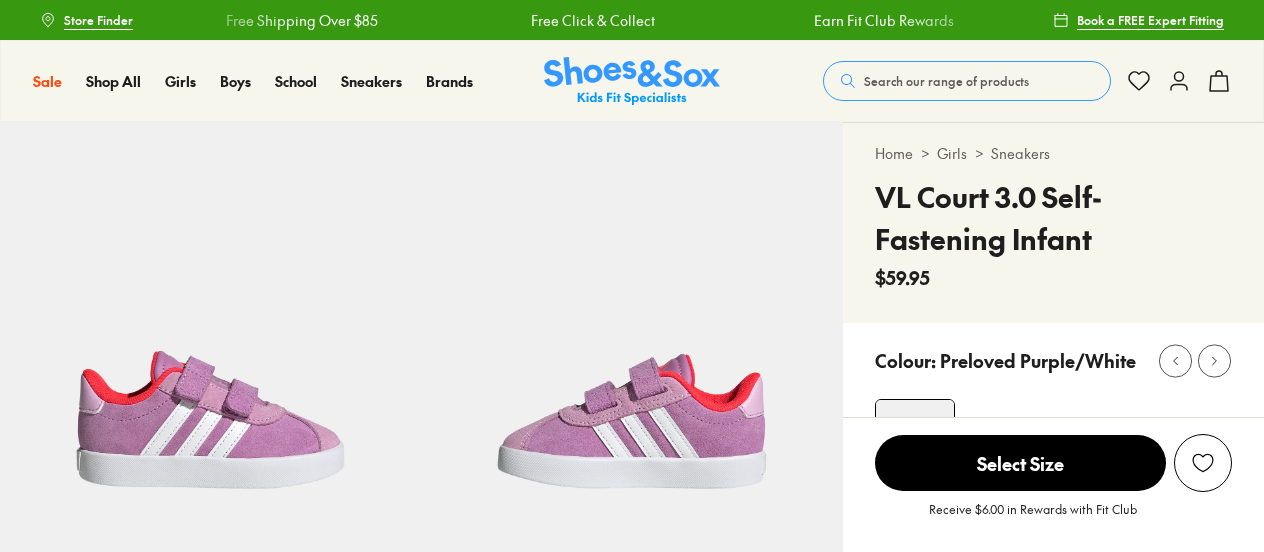 scroll, scrollTop: 0, scrollLeft: 0, axis: both 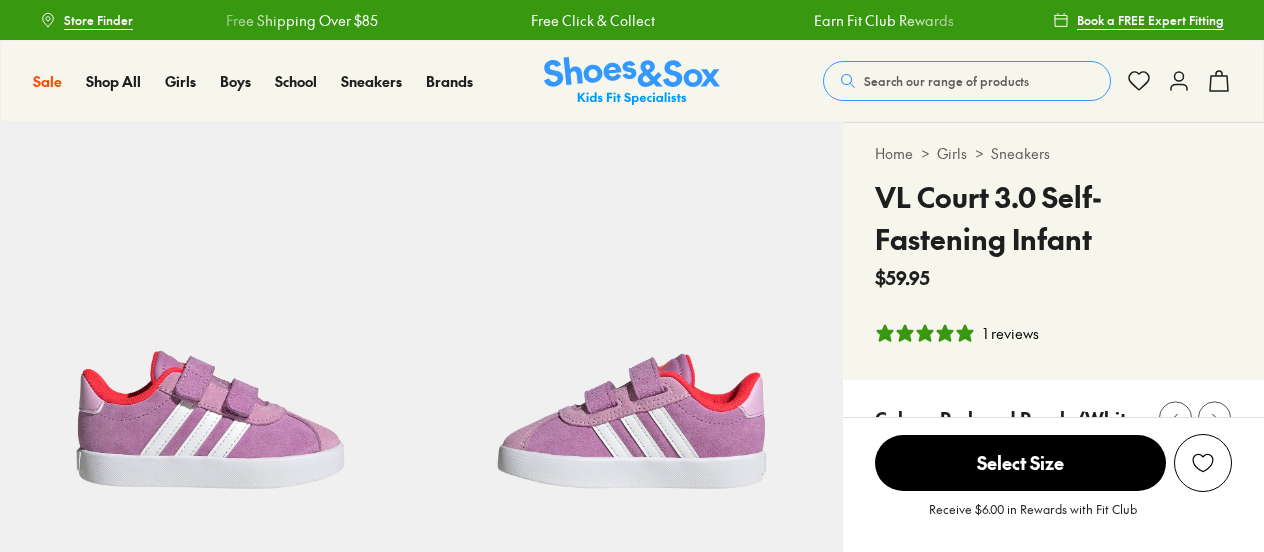 select on "*" 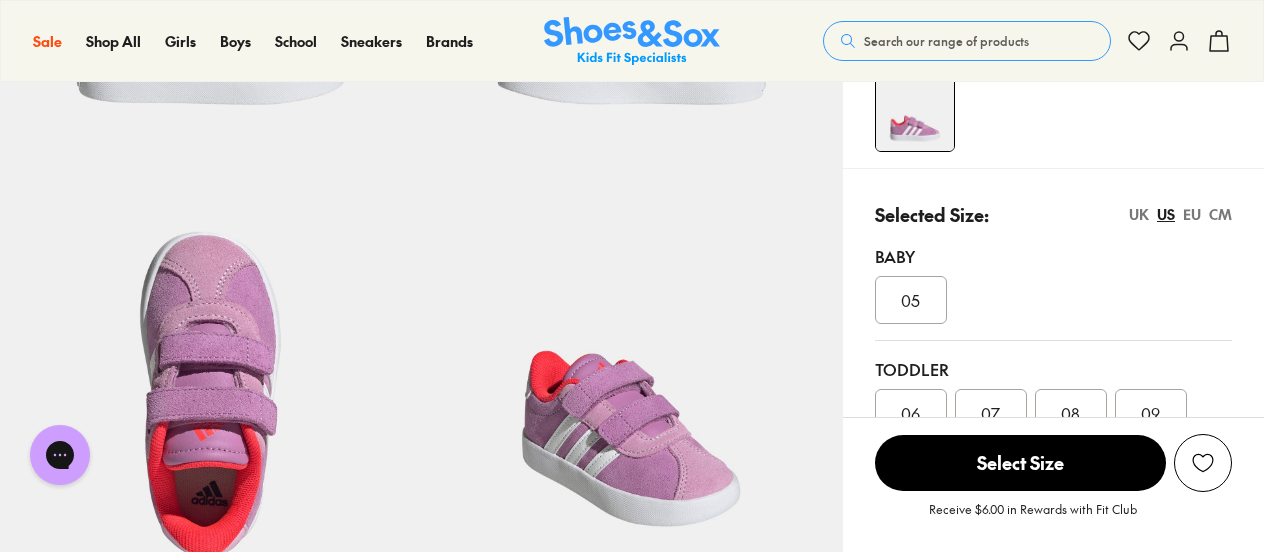 scroll, scrollTop: 385, scrollLeft: 0, axis: vertical 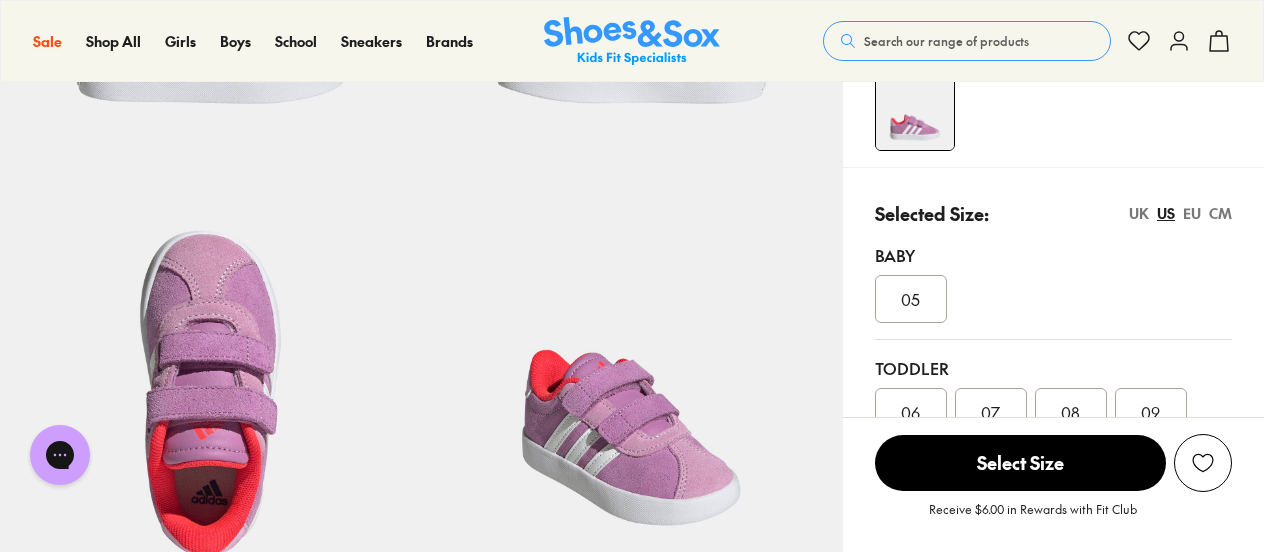 click on "05" at bounding box center (910, 299) 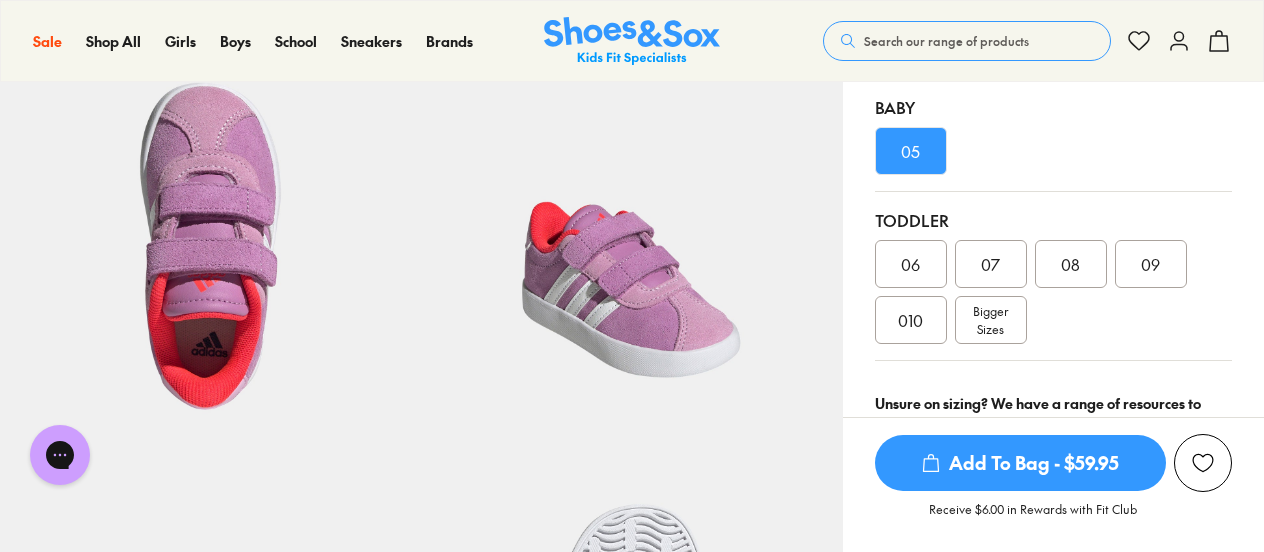 scroll, scrollTop: 534, scrollLeft: 0, axis: vertical 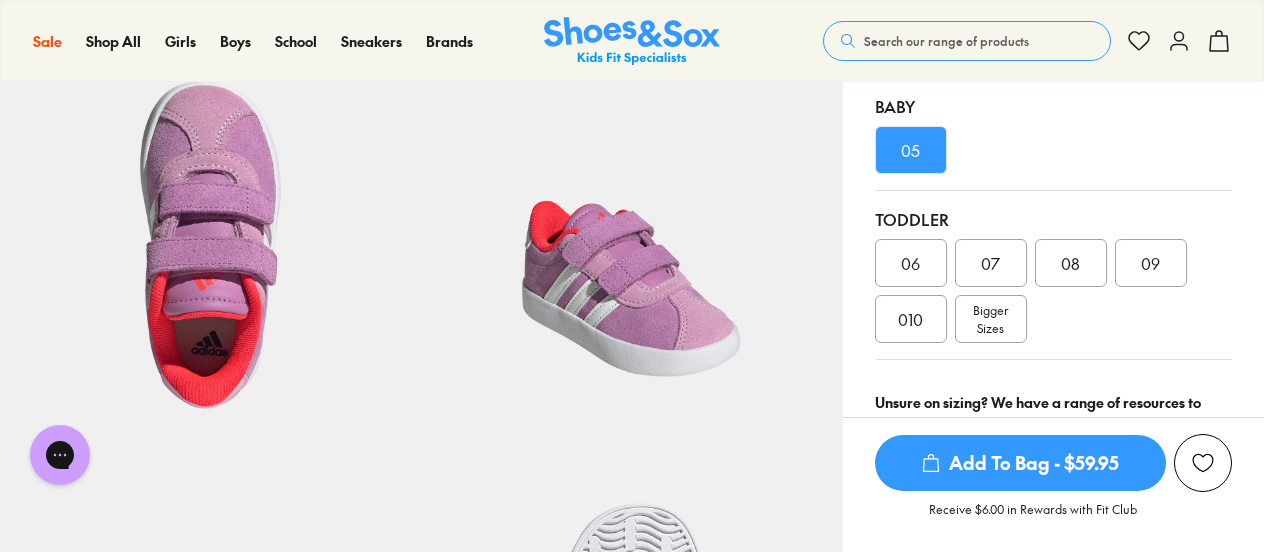 click on "Add To Bag - $59.95" at bounding box center (1020, 463) 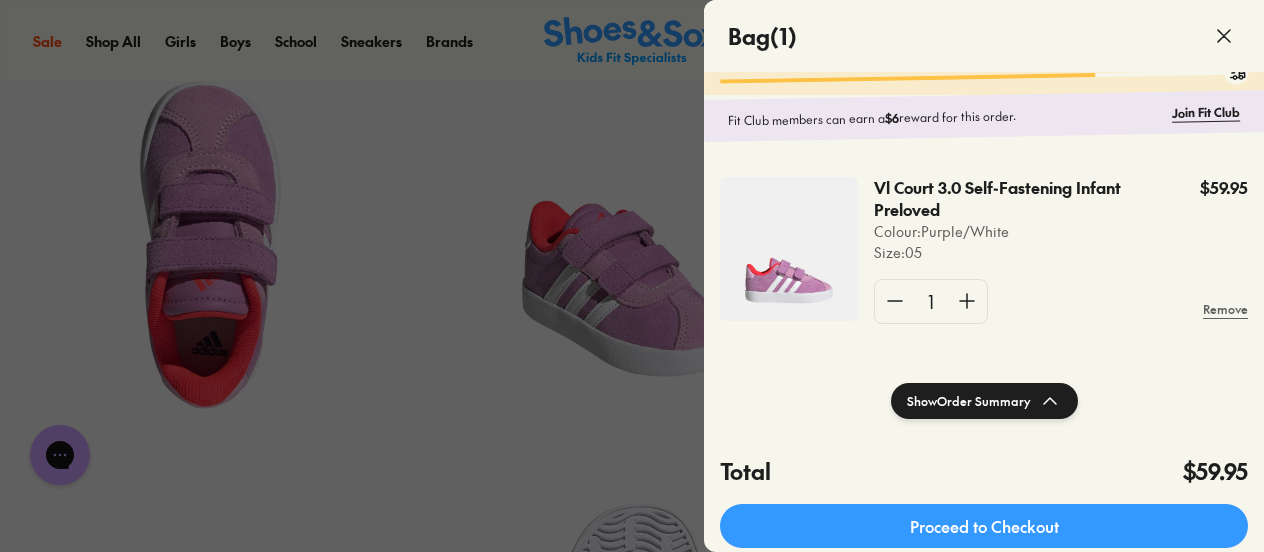 scroll, scrollTop: 38, scrollLeft: 0, axis: vertical 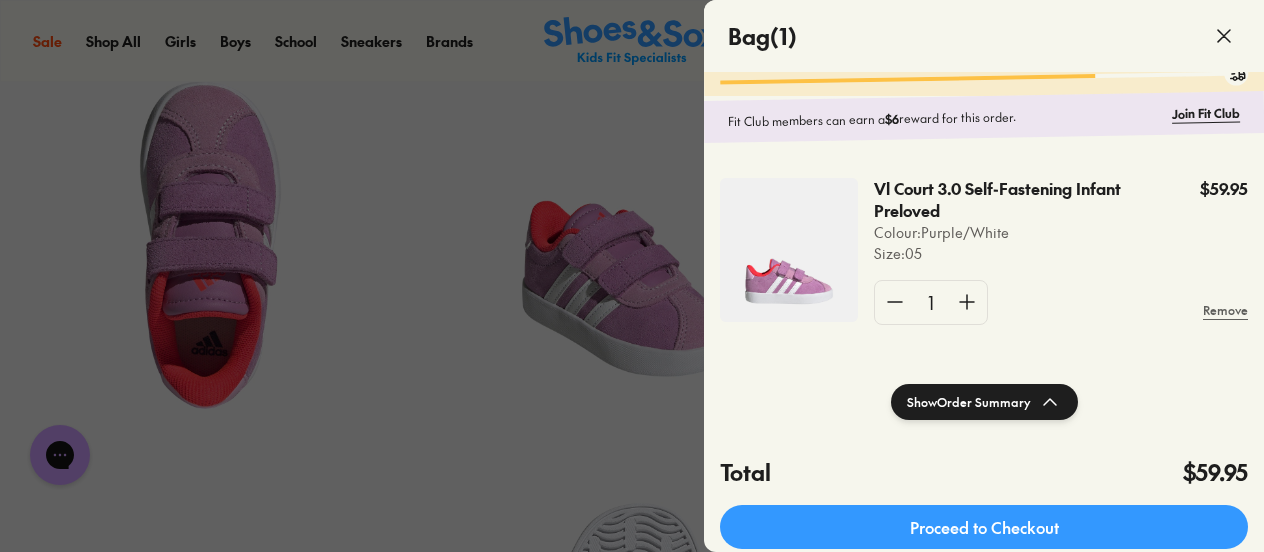 click 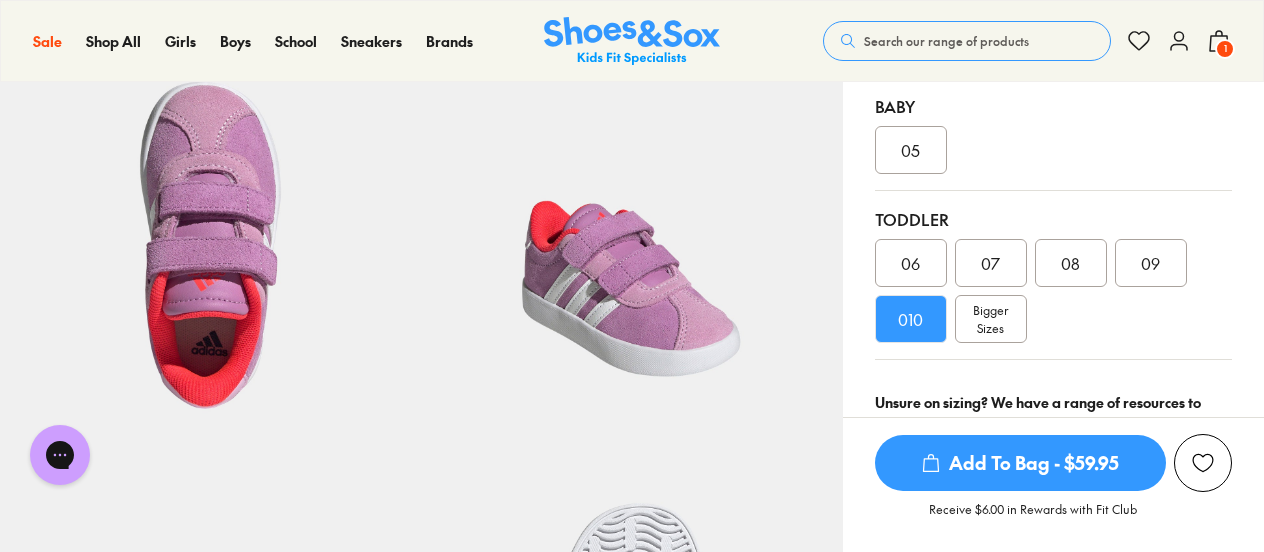 click on "Add To Bag - $59.95" at bounding box center [1020, 463] 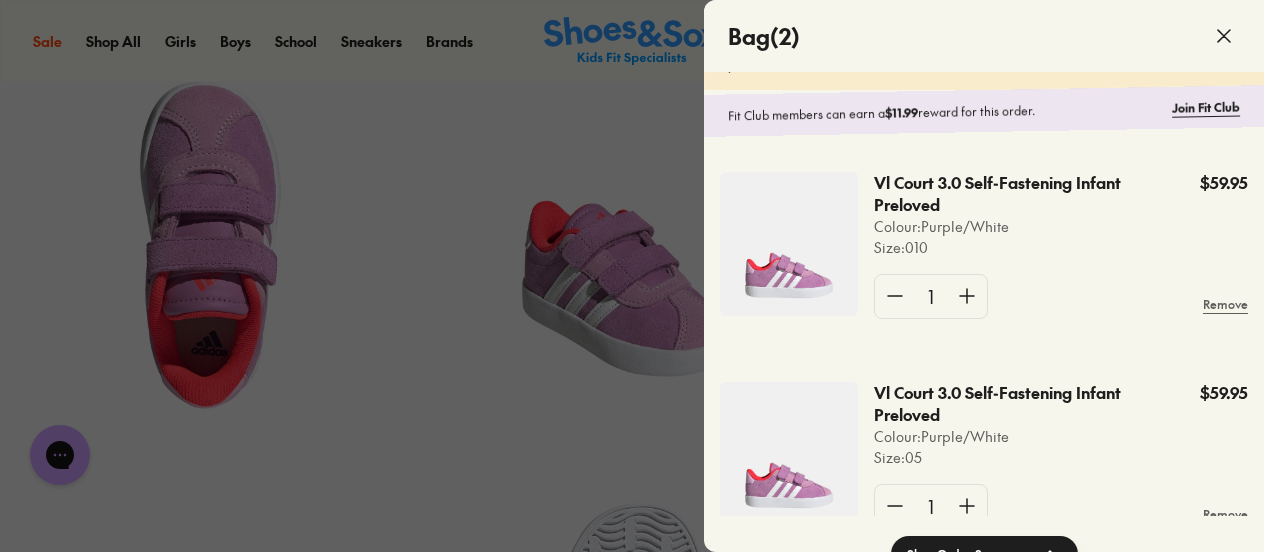click 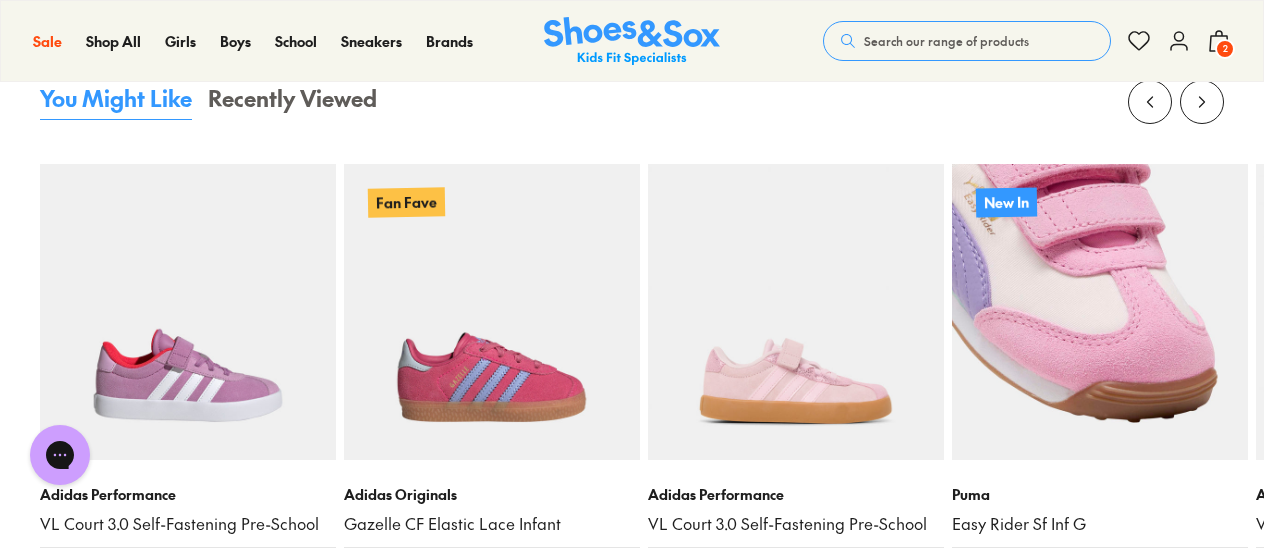 scroll, scrollTop: 2130, scrollLeft: 0, axis: vertical 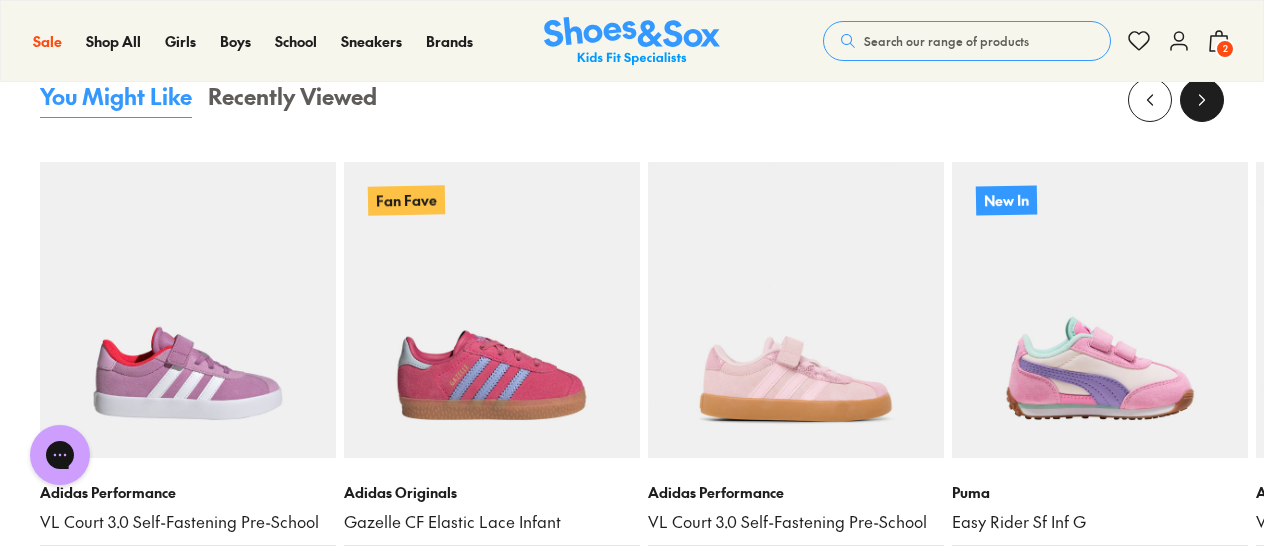 click 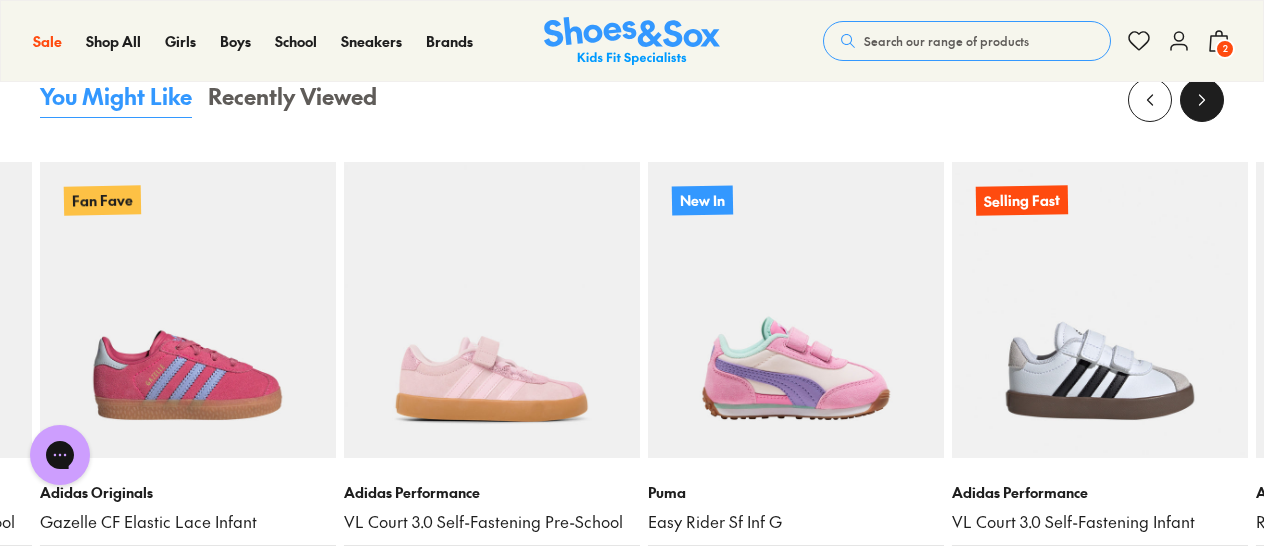 click 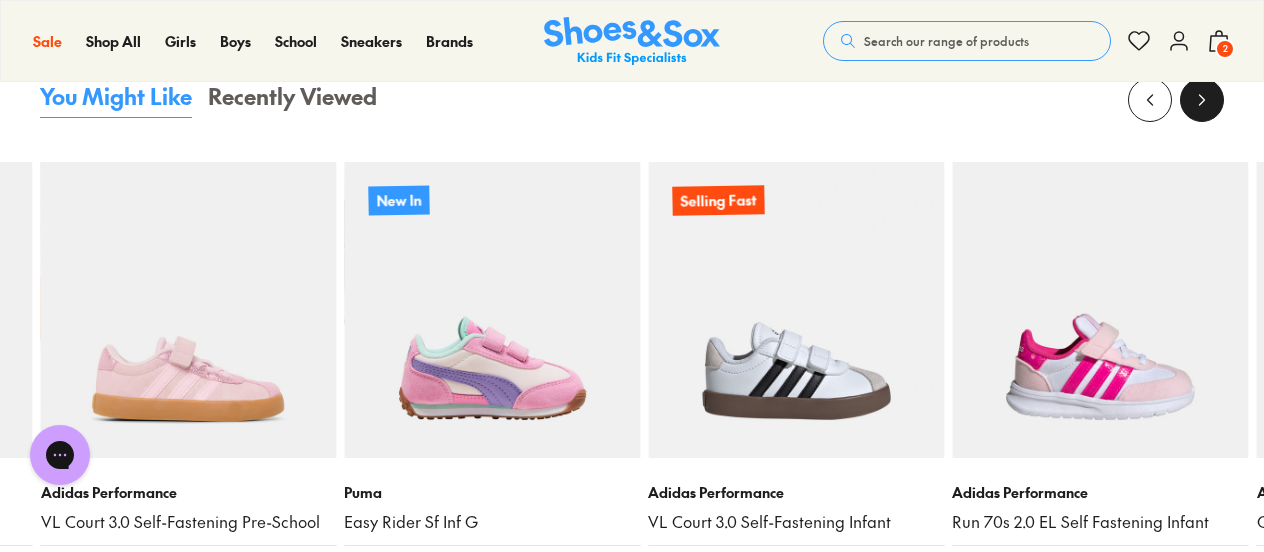 click 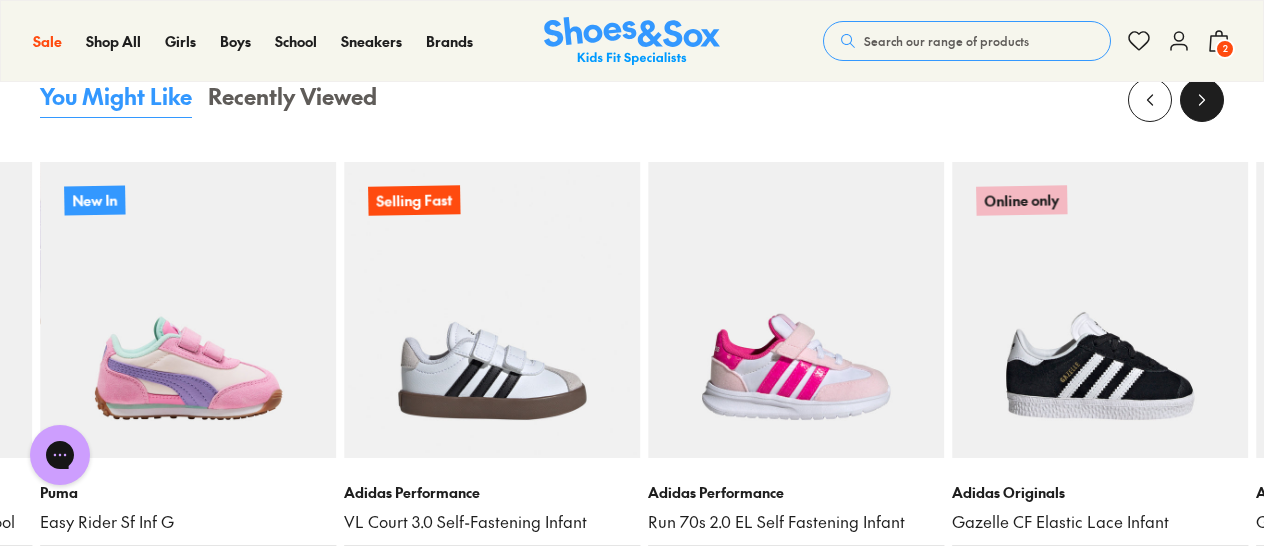 click 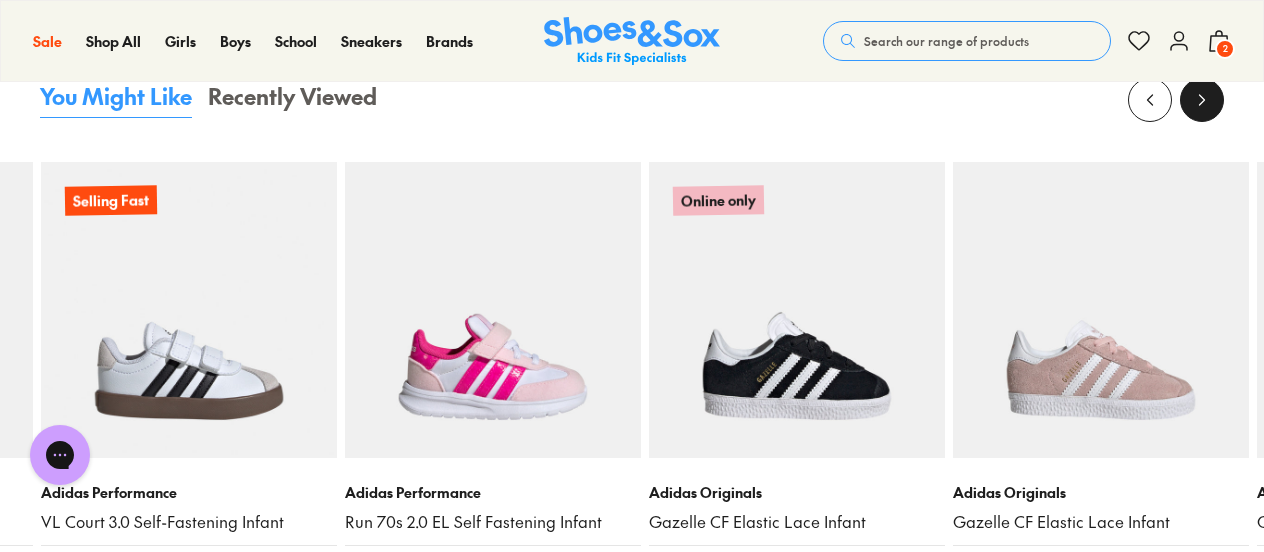 click 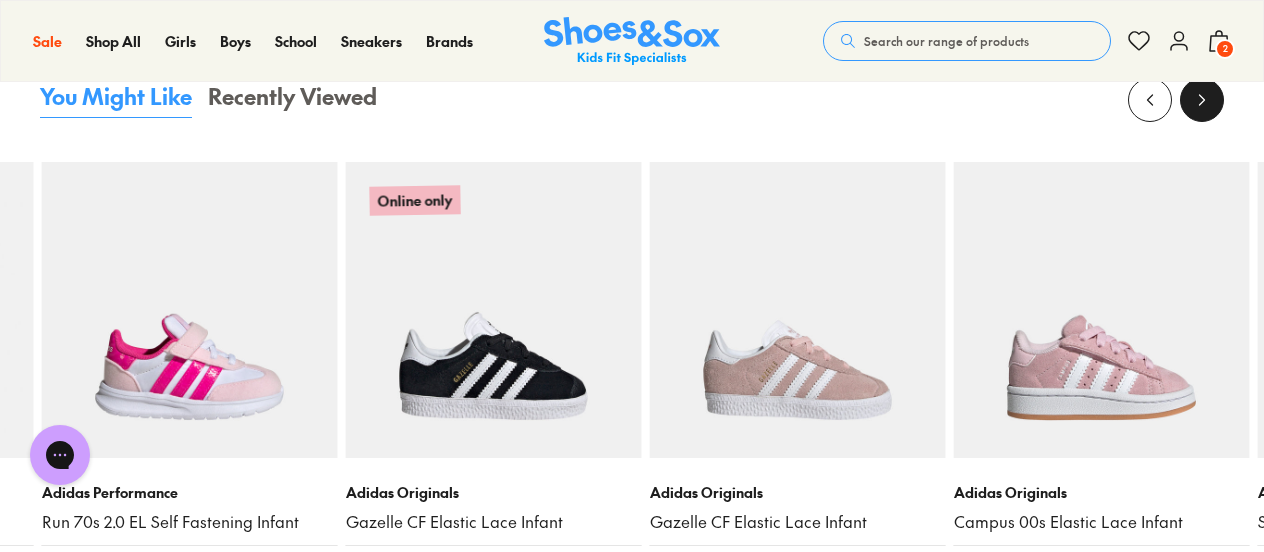 click 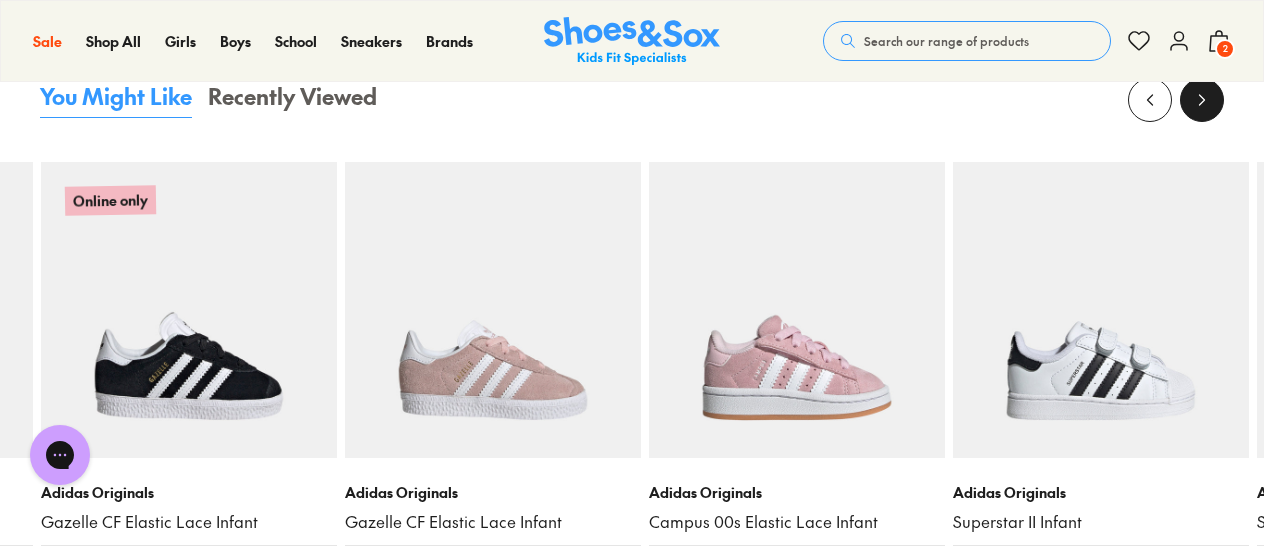 click 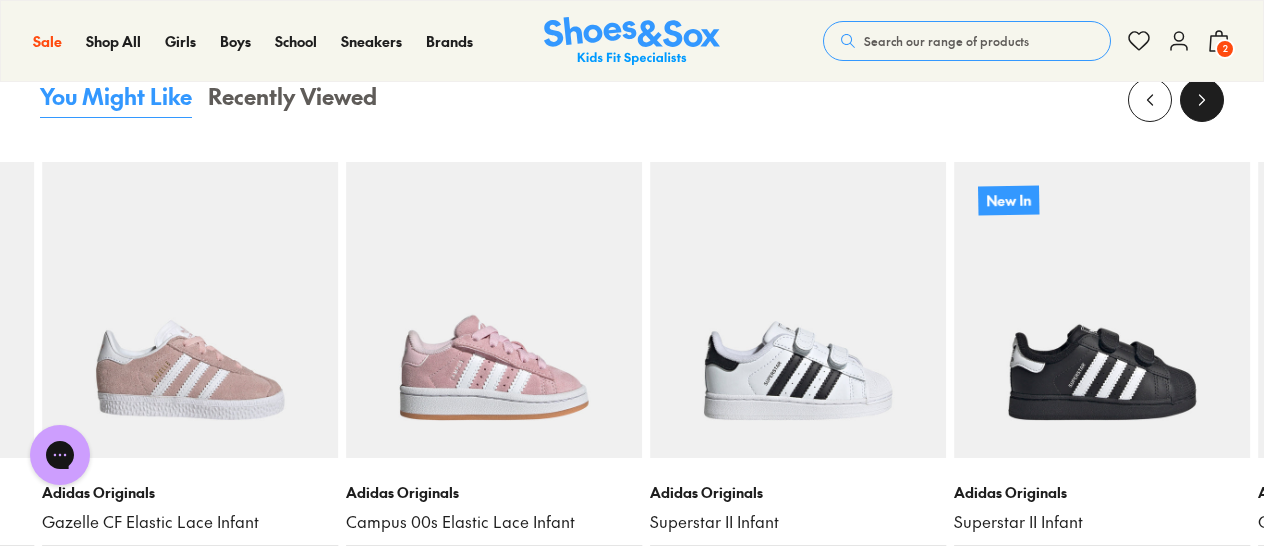 click 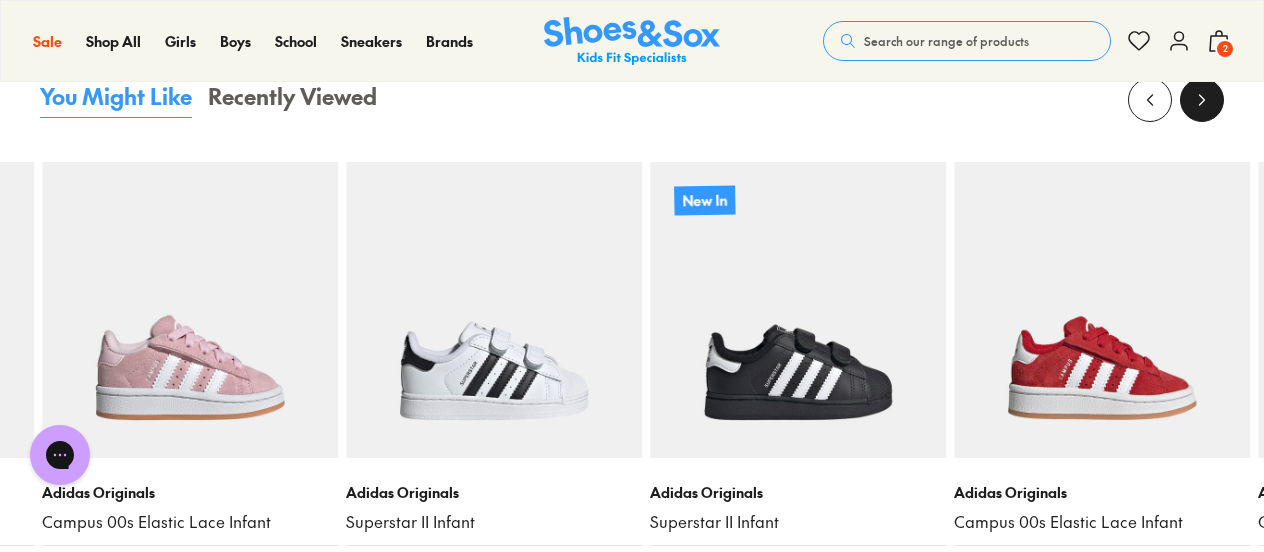 click 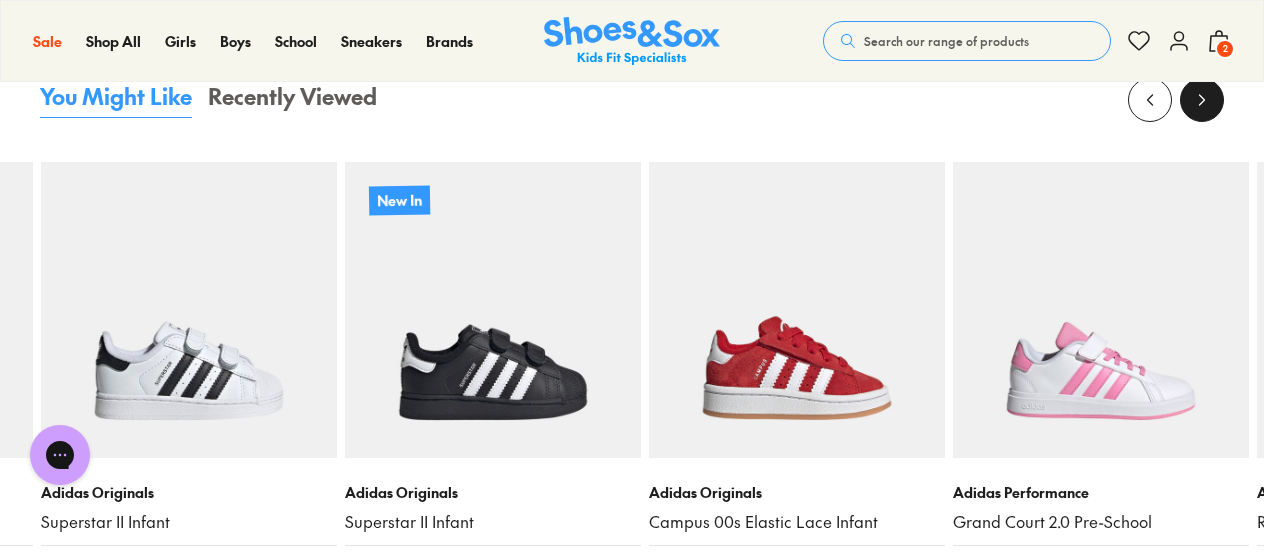 click 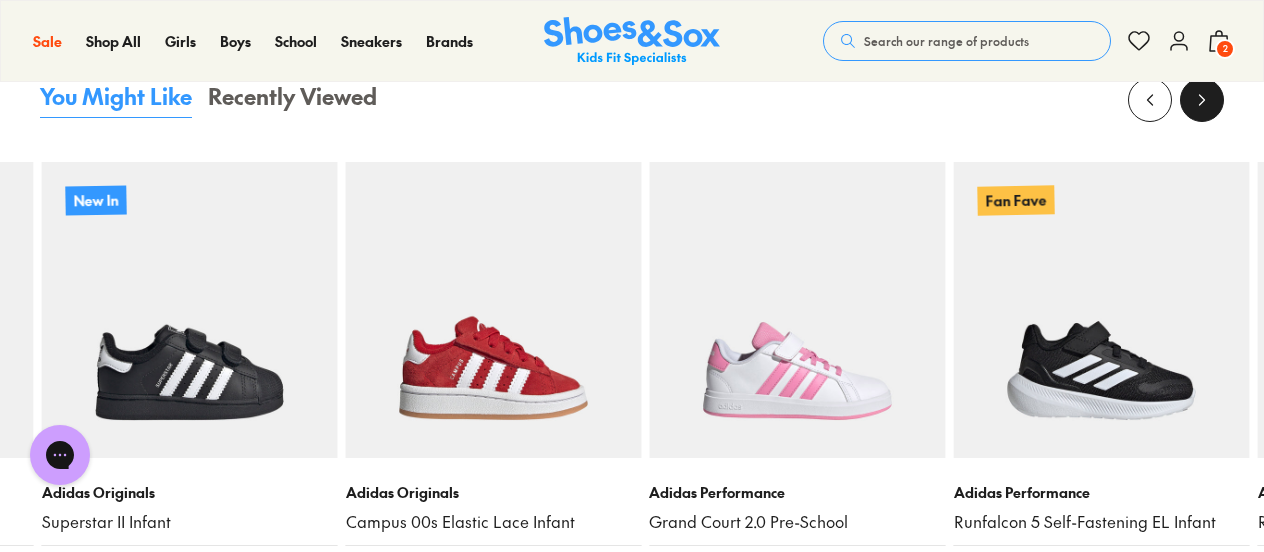 click 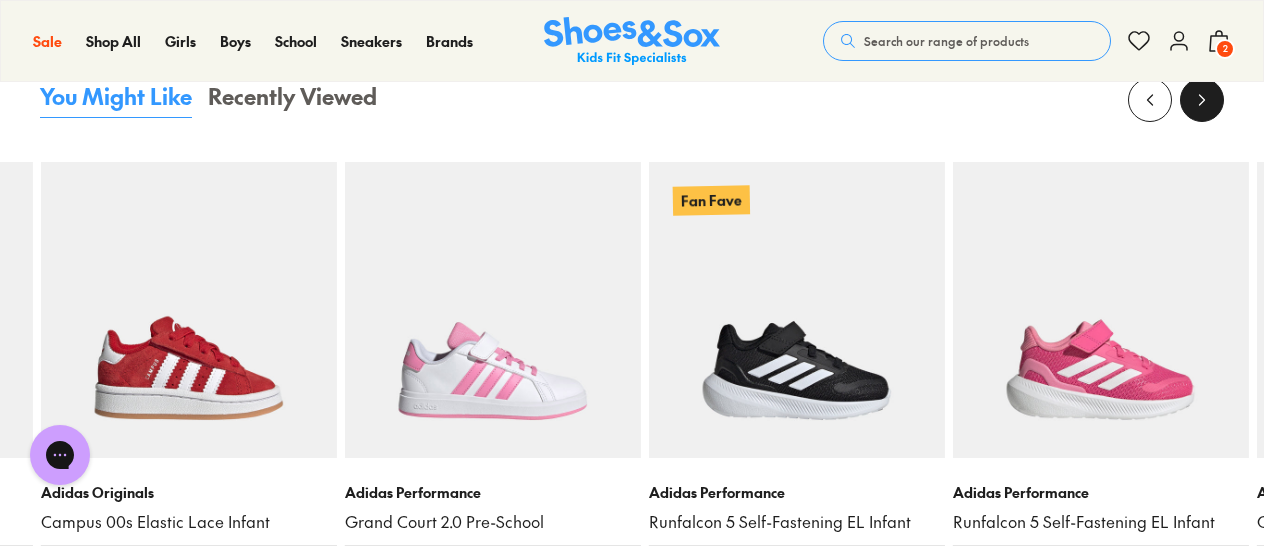 click 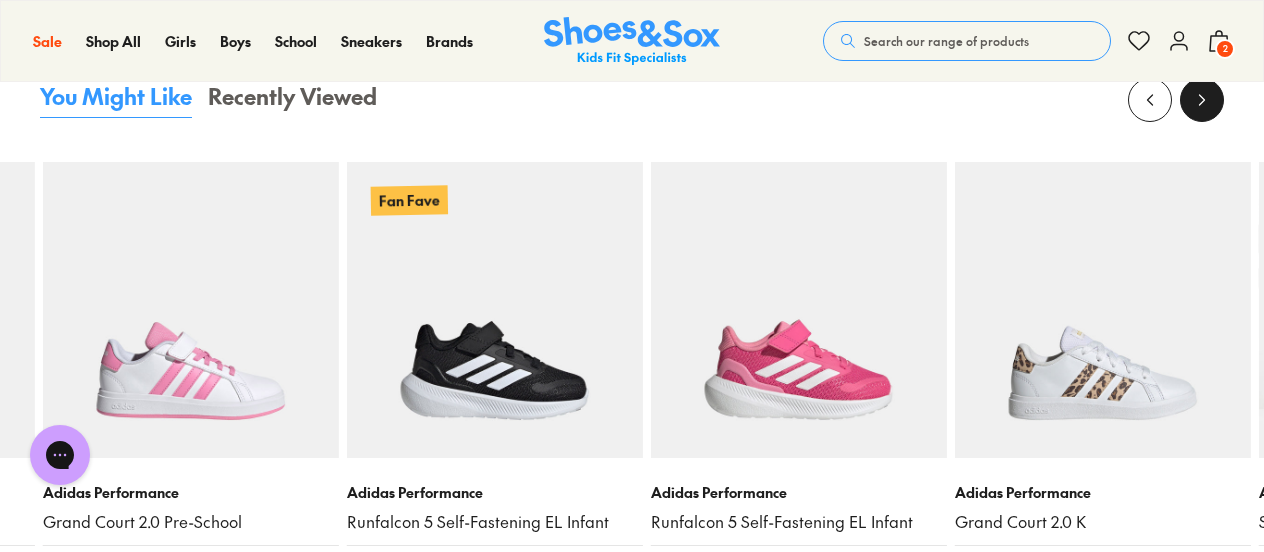 click 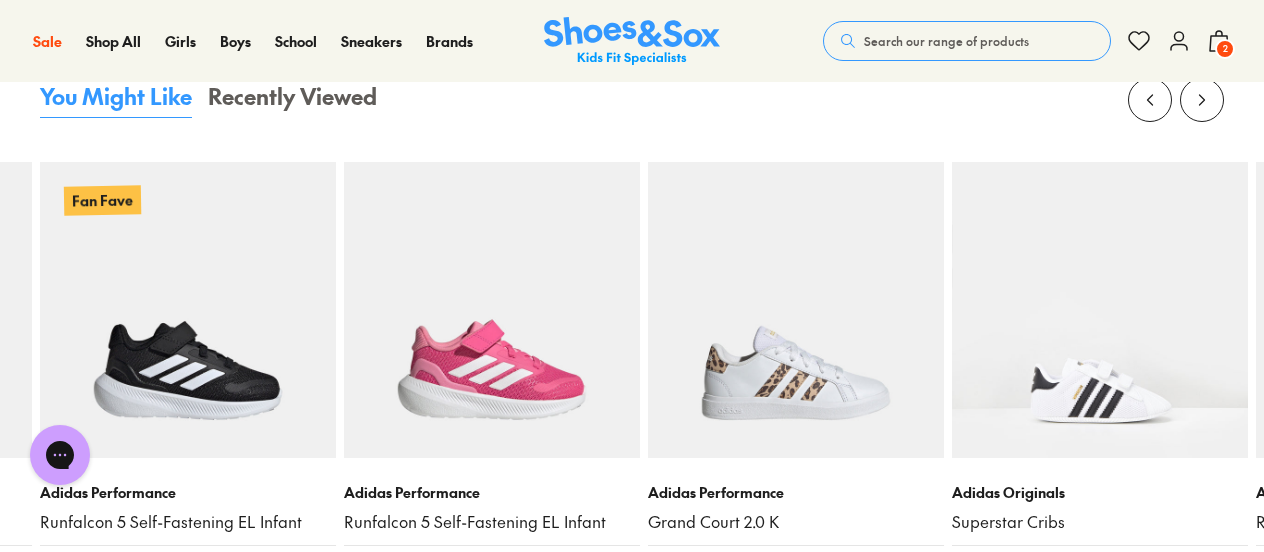 click on "Search our range of products" at bounding box center [946, 41] 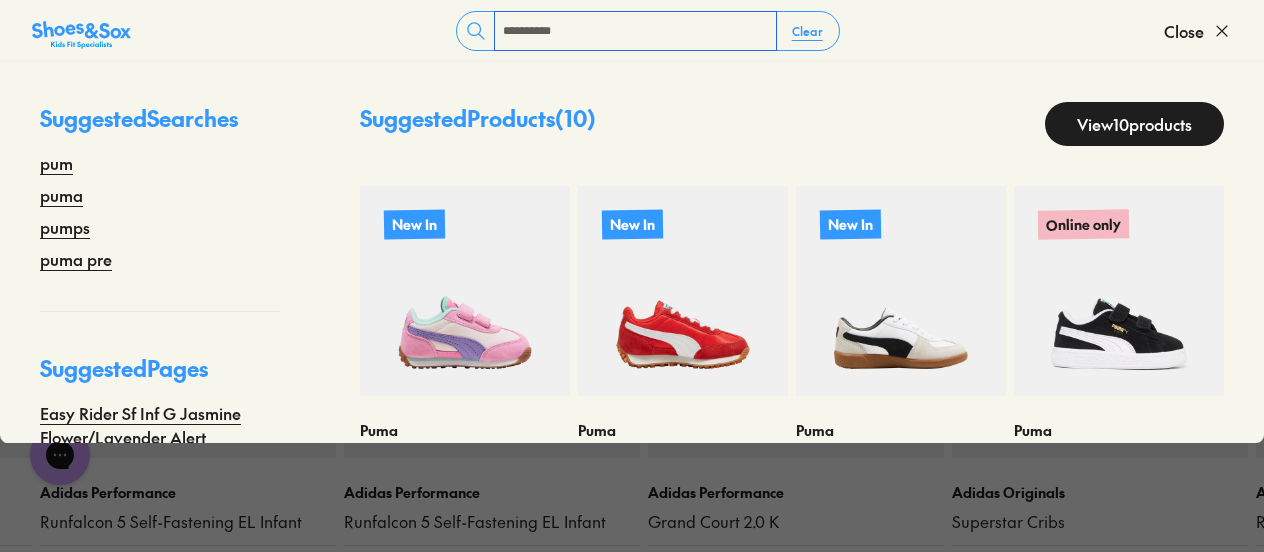type on "**********" 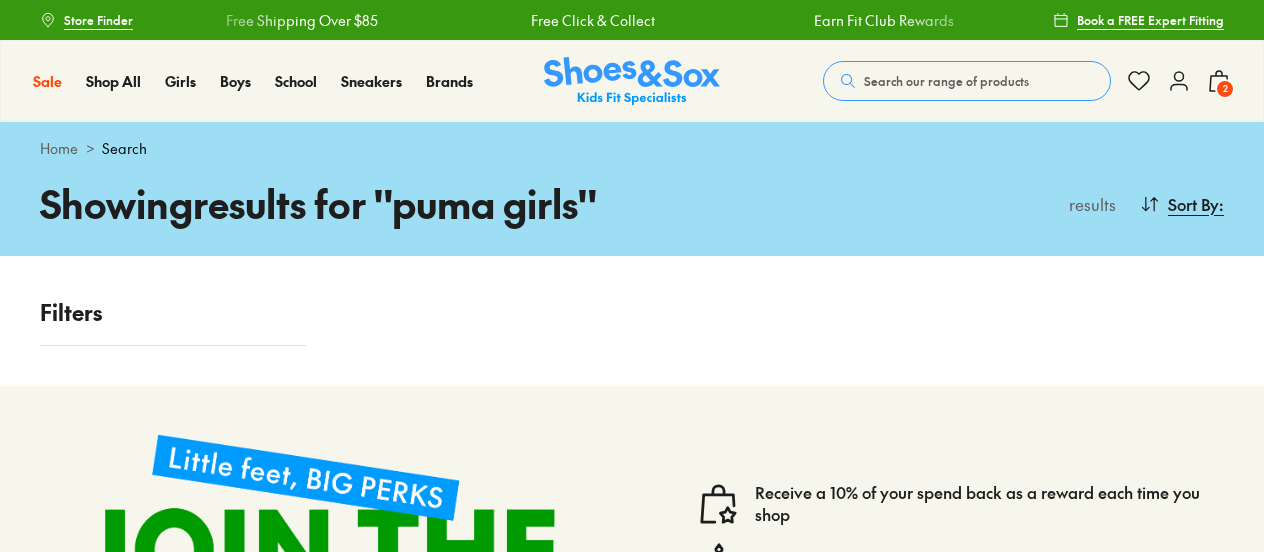 scroll, scrollTop: 0, scrollLeft: 0, axis: both 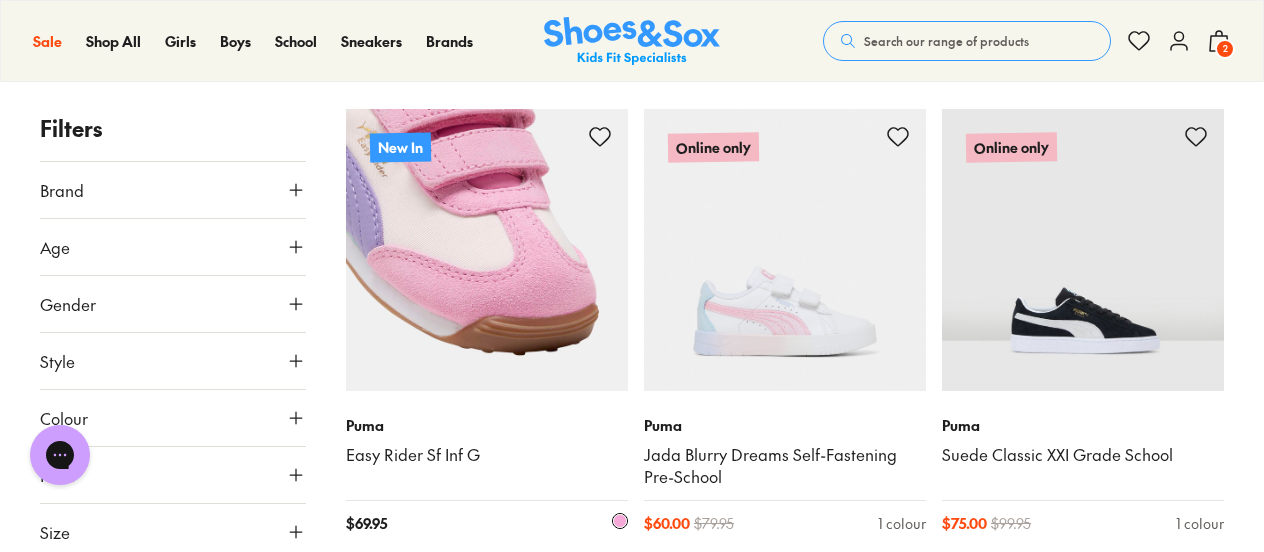 click at bounding box center [487, 250] 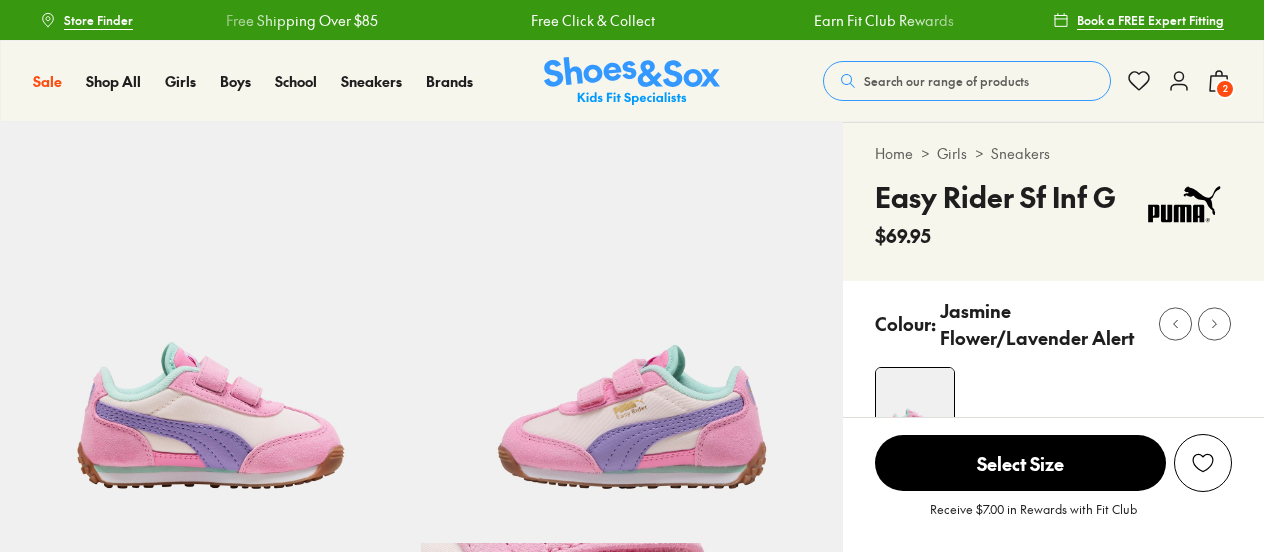scroll, scrollTop: 0, scrollLeft: 0, axis: both 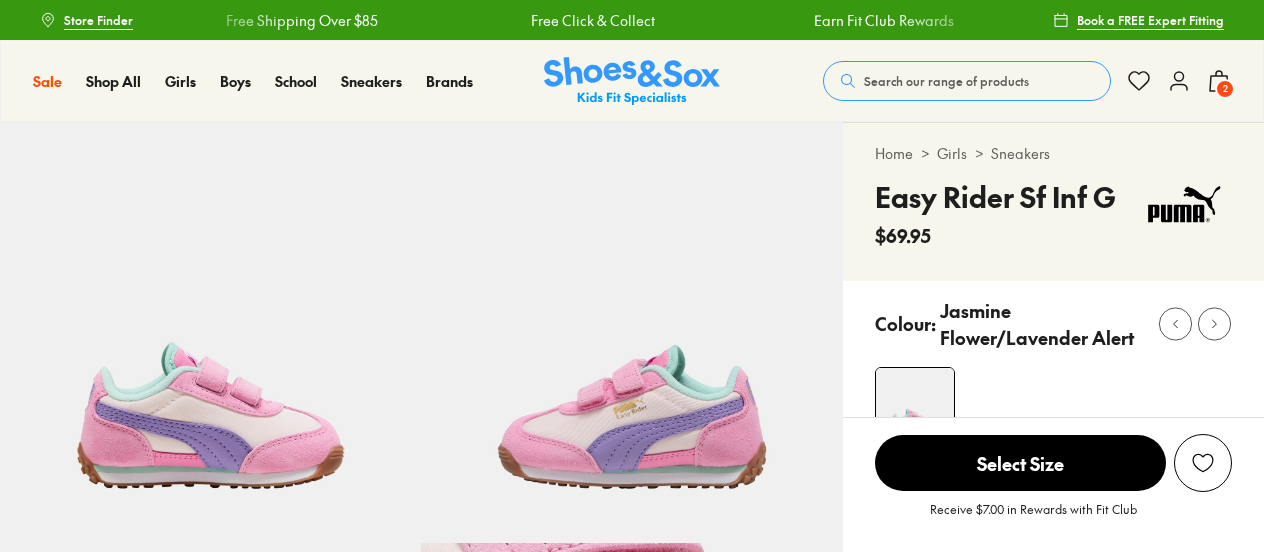 select on "*" 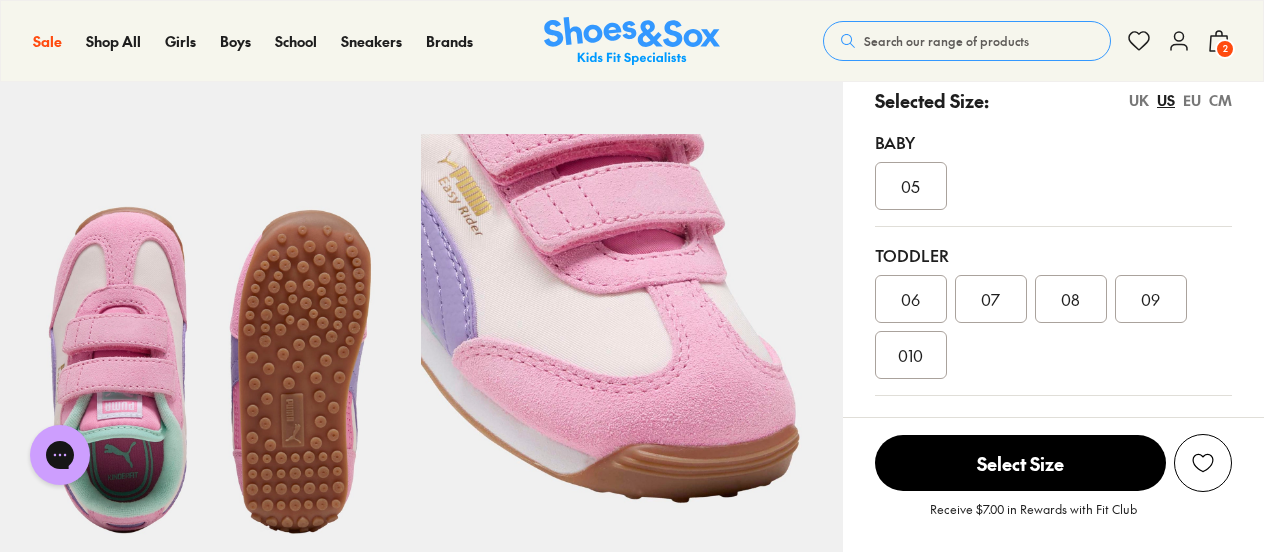 scroll, scrollTop: 410, scrollLeft: 0, axis: vertical 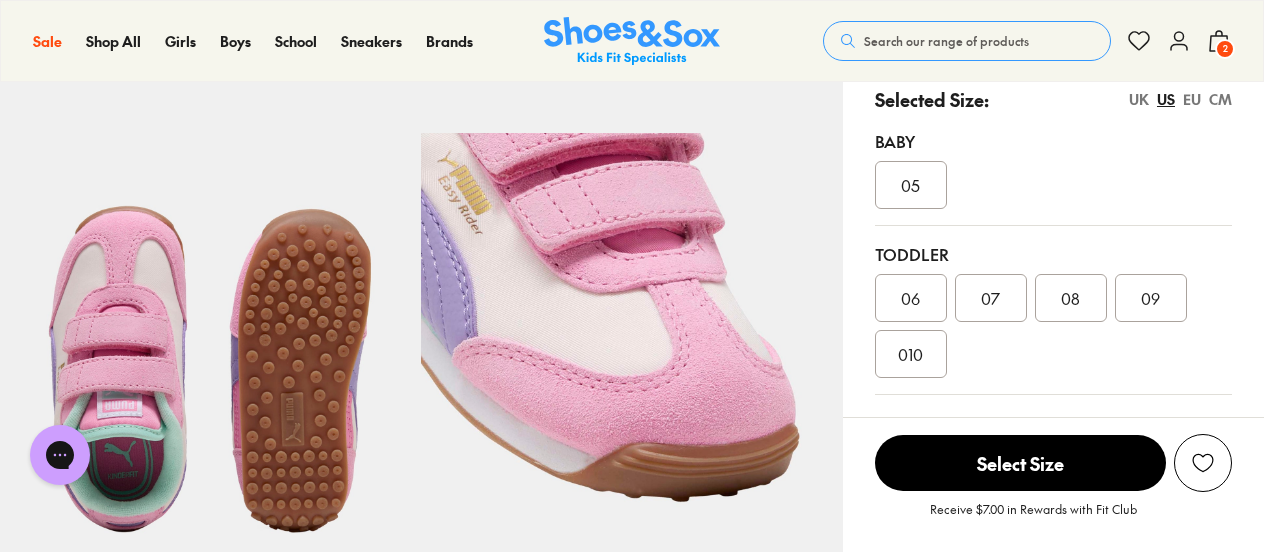 click on "05" at bounding box center (910, 185) 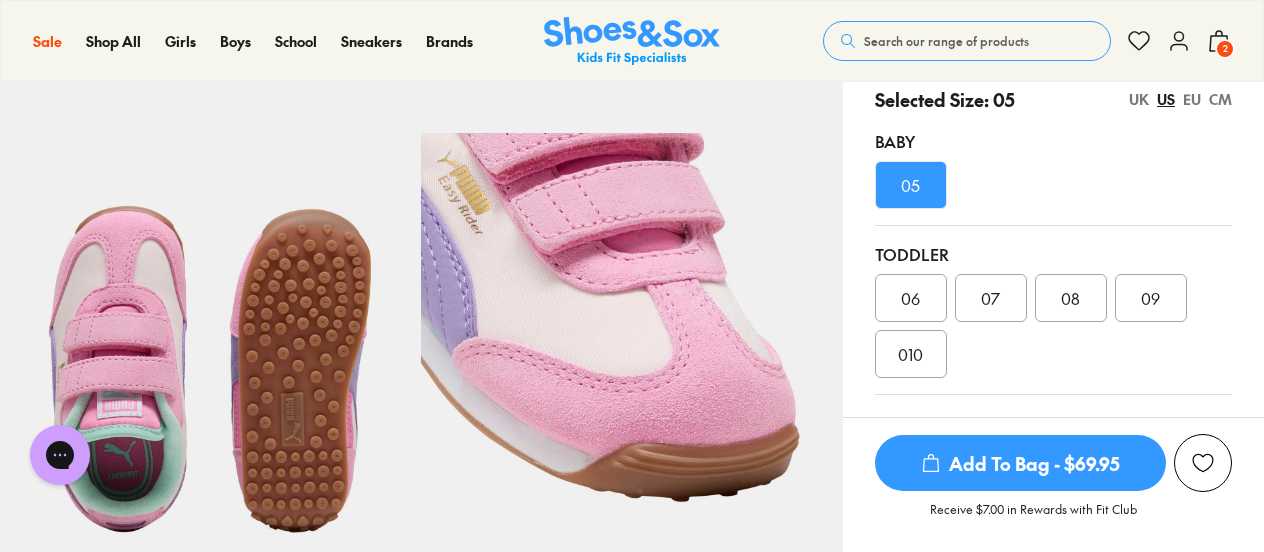 click on "EU" at bounding box center (1192, 99) 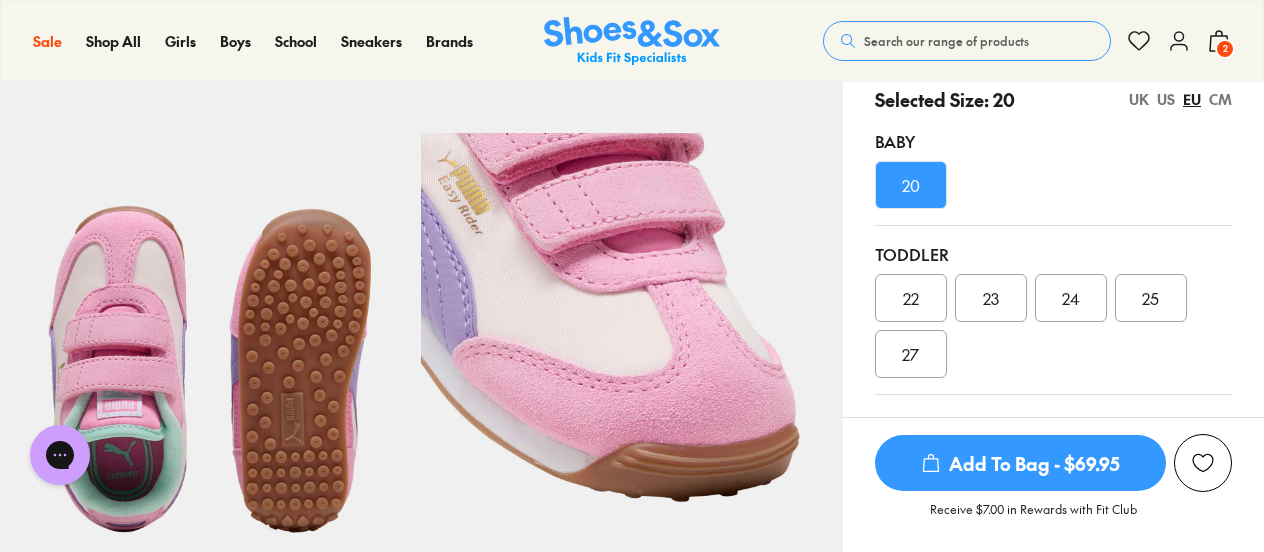 click on "22" at bounding box center (911, 298) 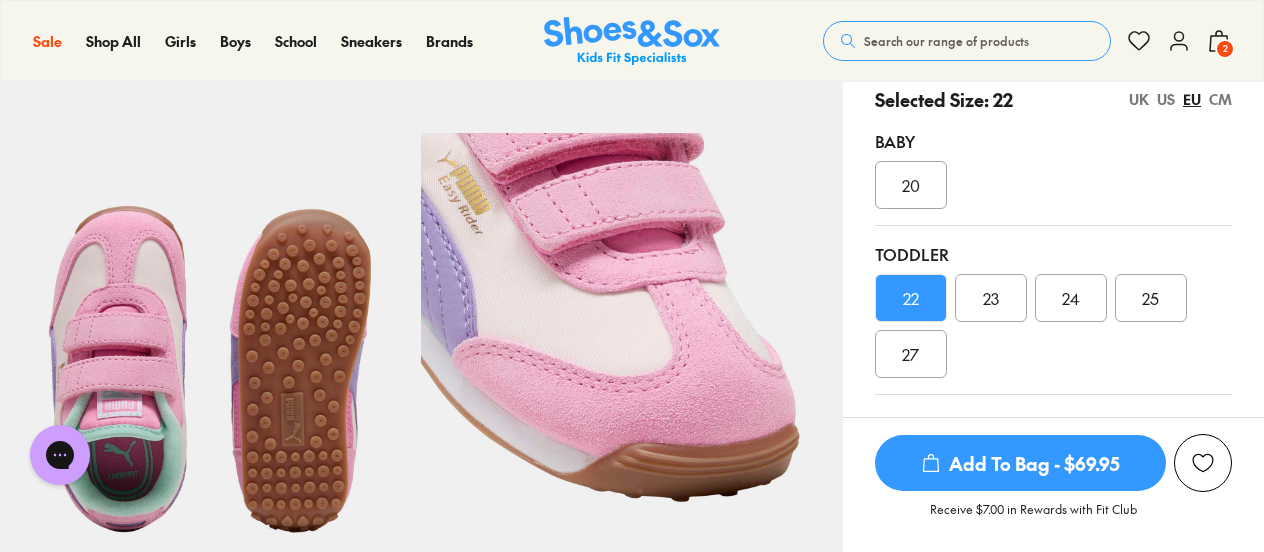 click on "UK" at bounding box center (1139, 99) 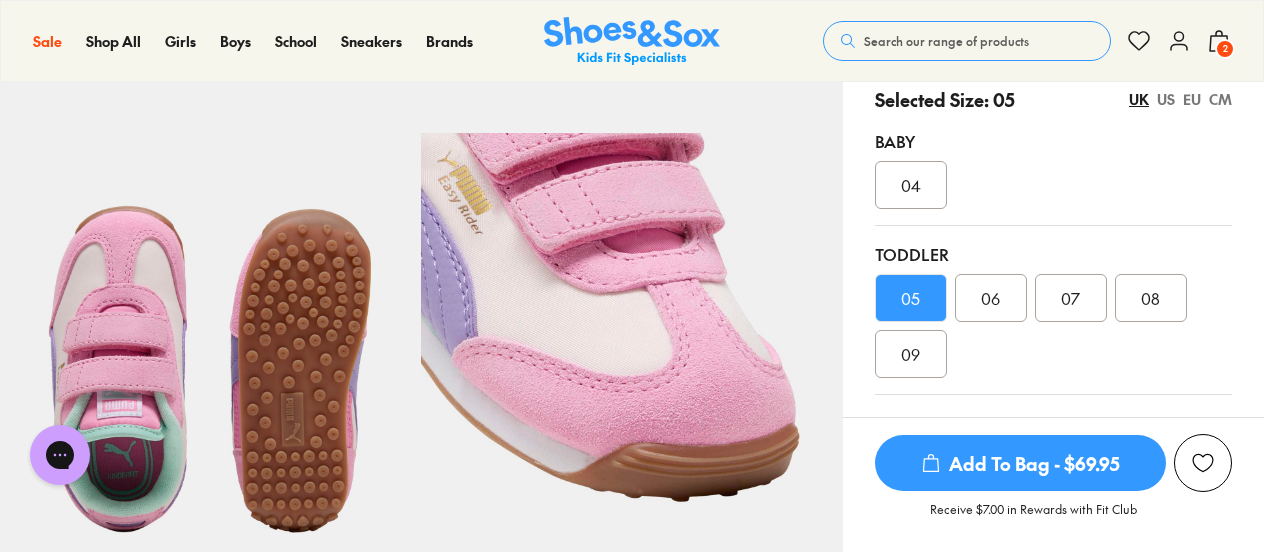 click on "EU" at bounding box center [1192, 99] 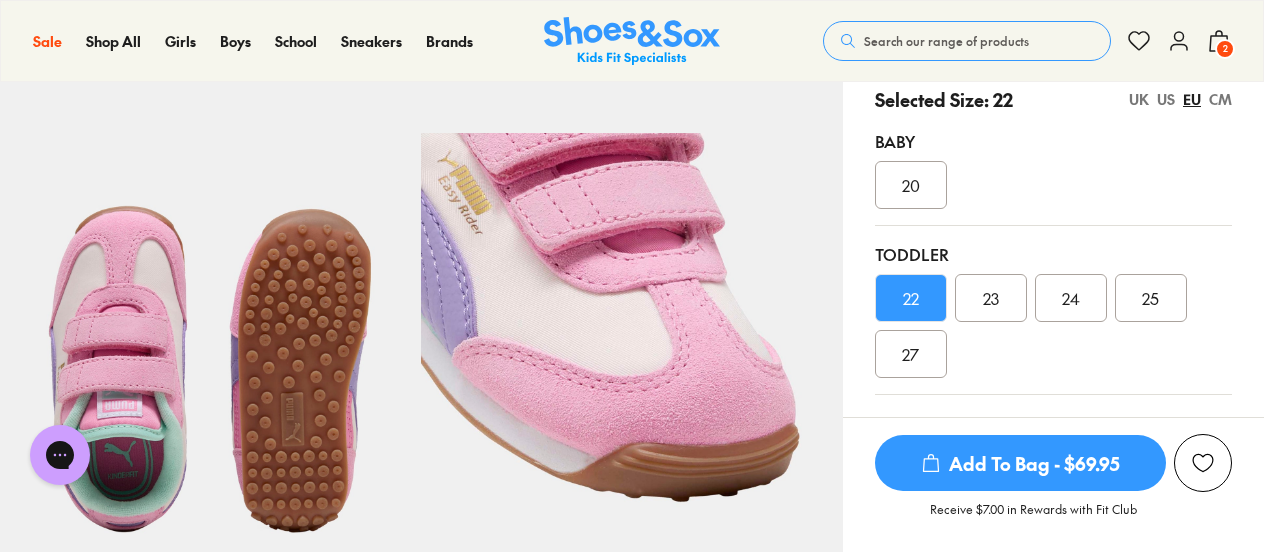 click on "UK" at bounding box center [1139, 99] 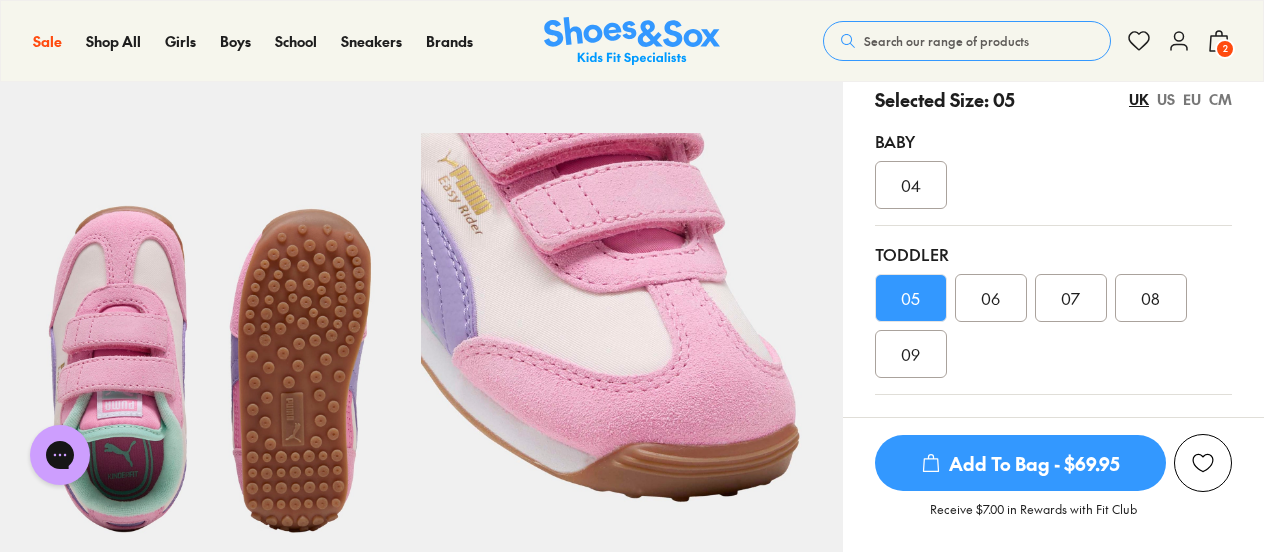 click on "EU" at bounding box center [1192, 99] 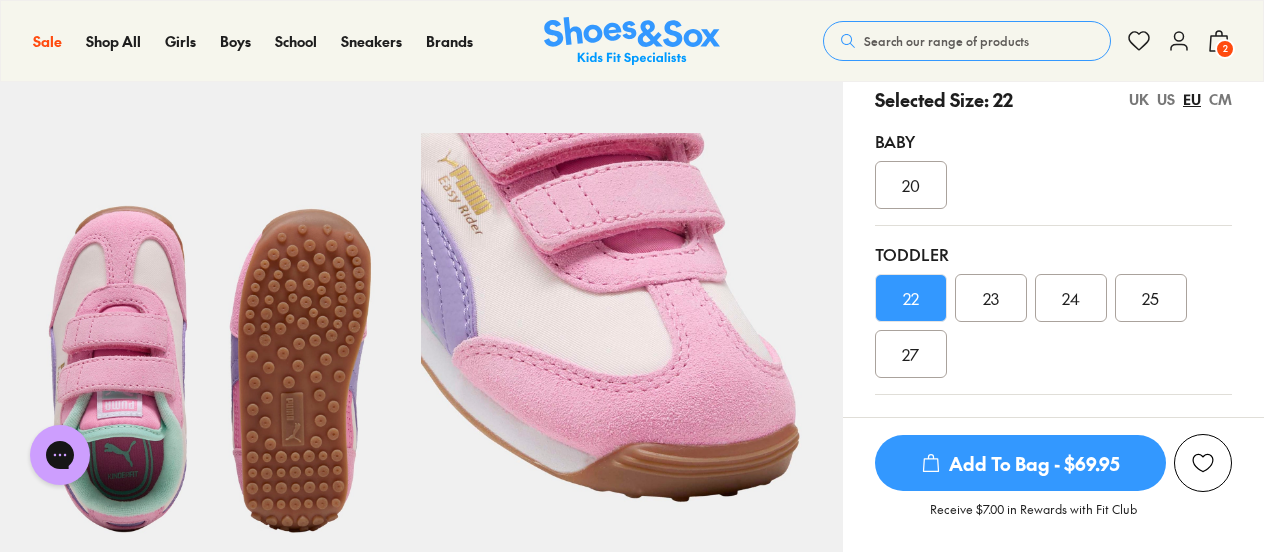 click on "Add To Bag - $69.95" at bounding box center (1020, 463) 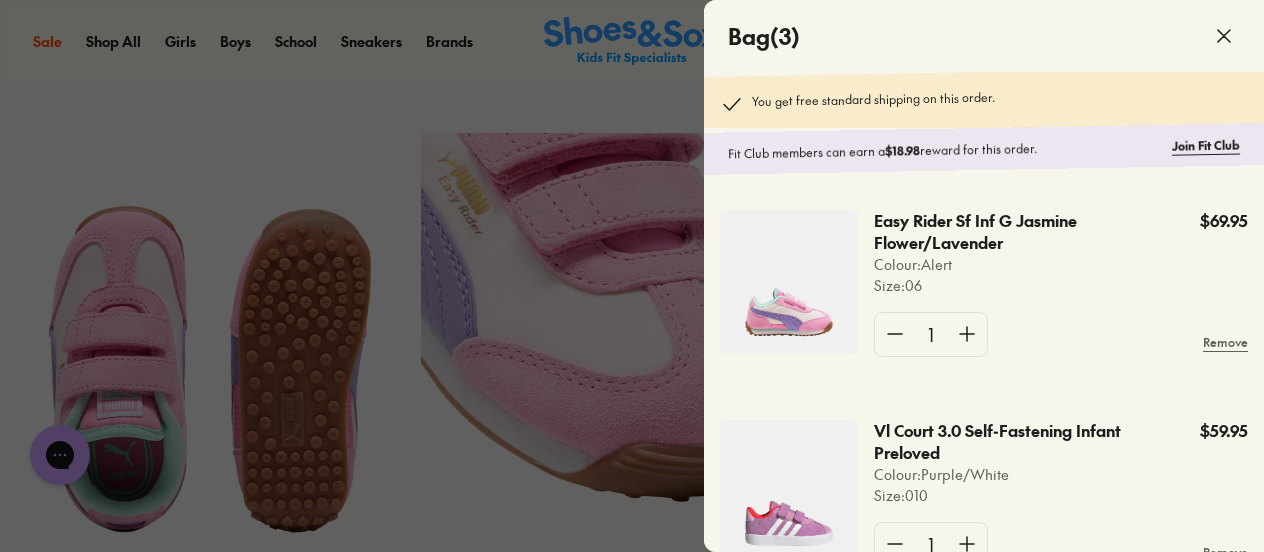 click 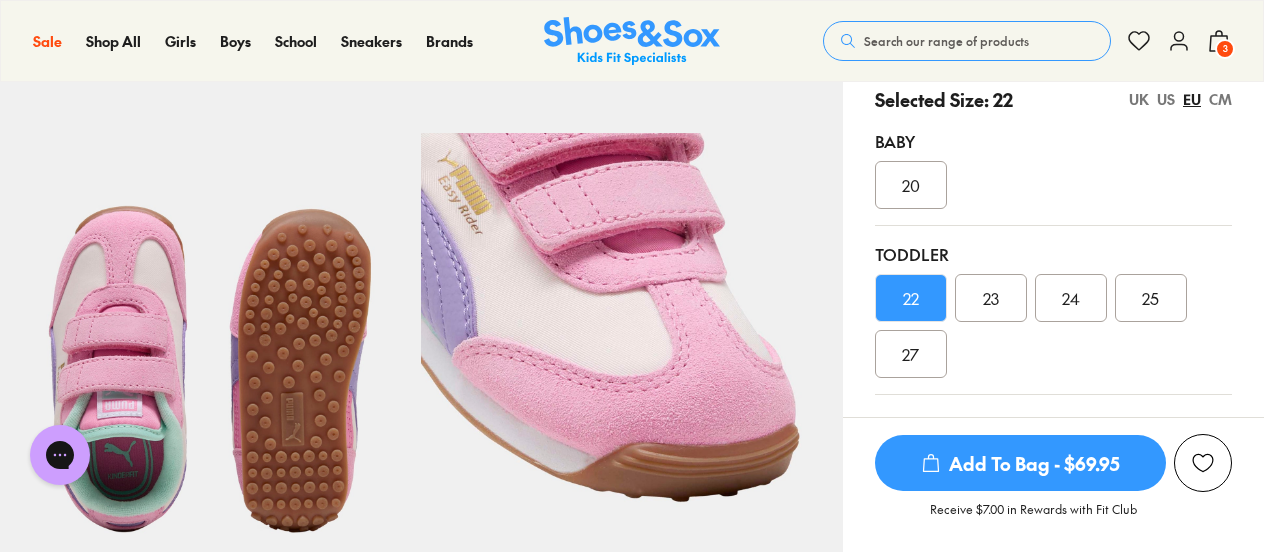 click on "UK" at bounding box center [1139, 99] 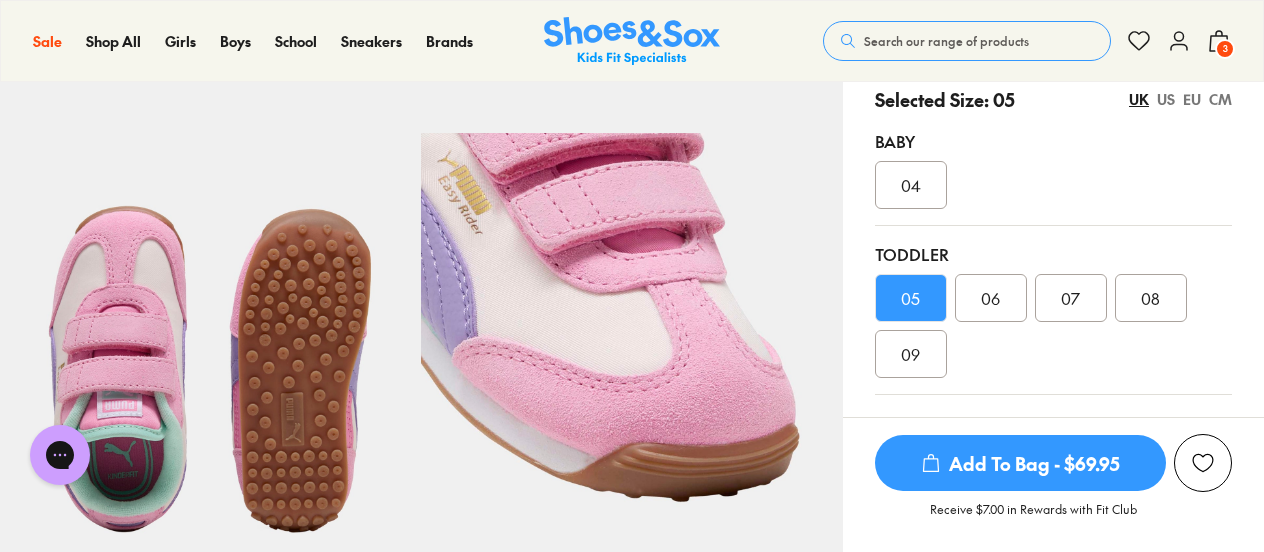 click on "US" at bounding box center [1166, 99] 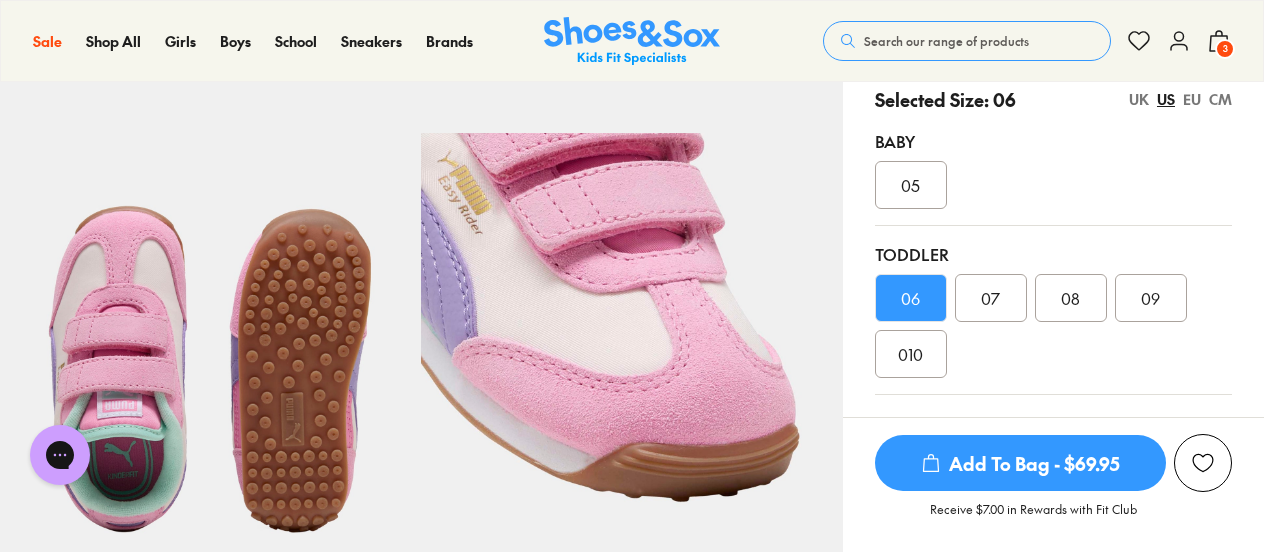 click on "EU" at bounding box center [1192, 99] 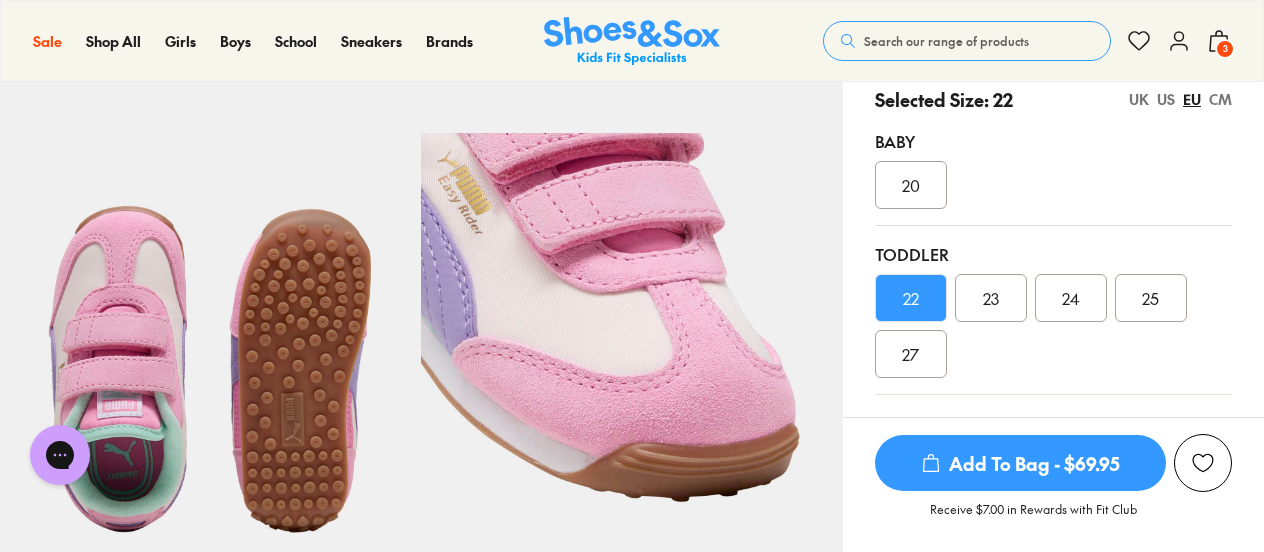 click on "UK" at bounding box center (1139, 99) 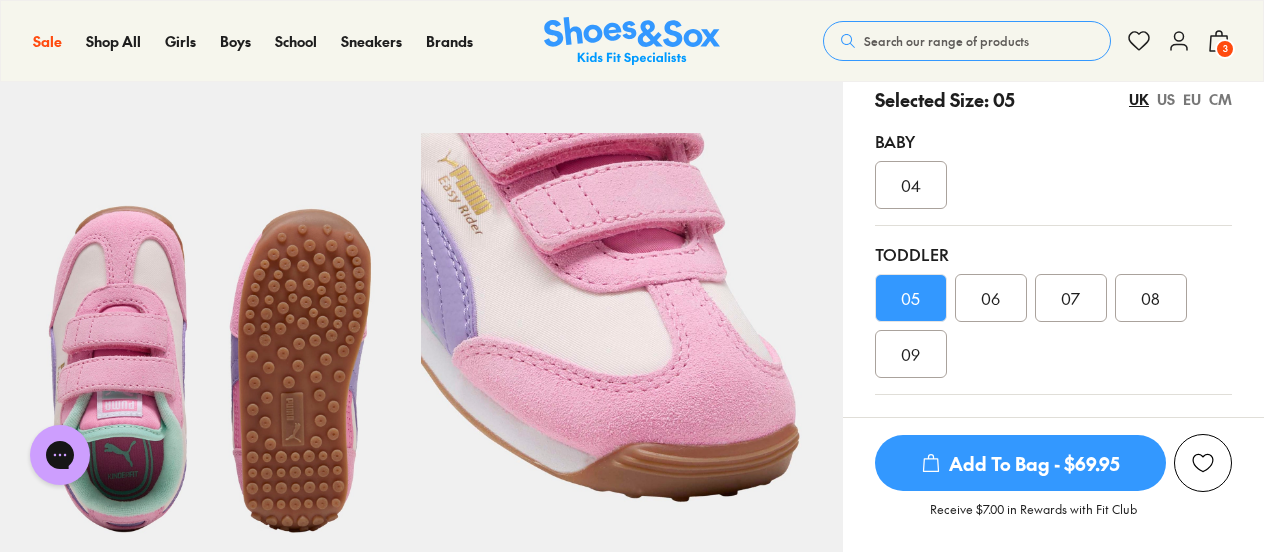click on "EU" at bounding box center (1192, 99) 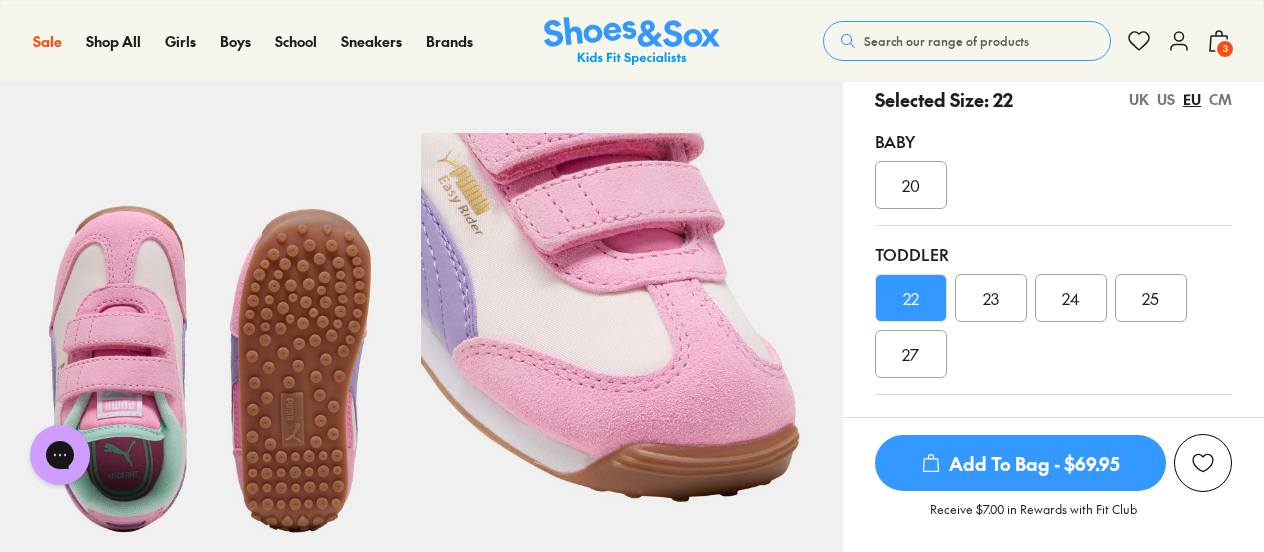 click on "UK US EU CM" at bounding box center [1180, 99] 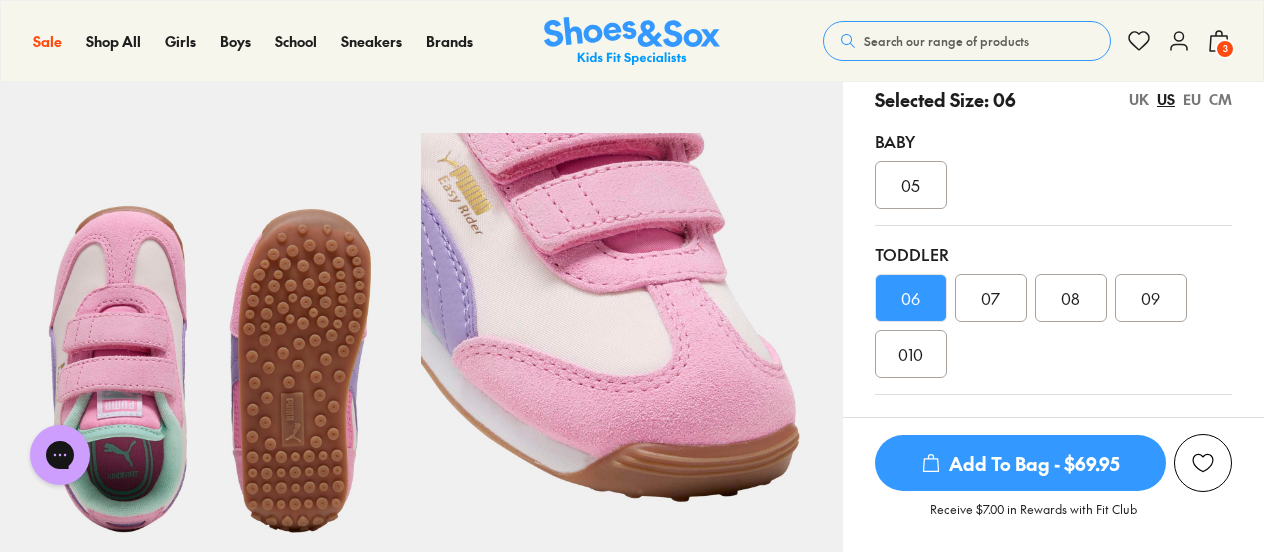click on "010" at bounding box center [910, 354] 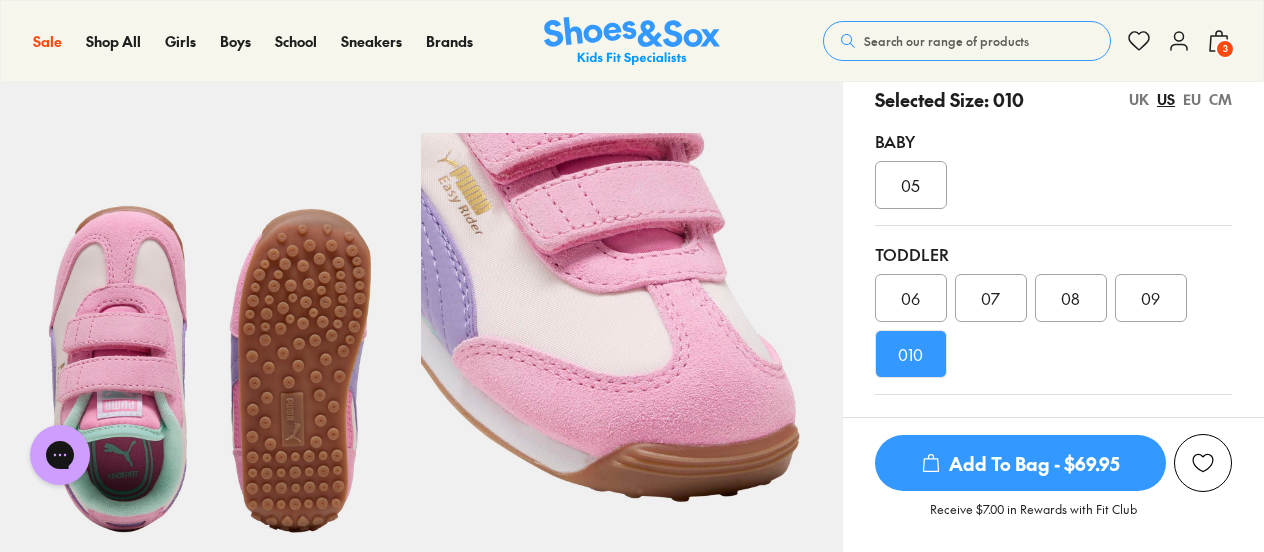 click on "EU" at bounding box center (1192, 99) 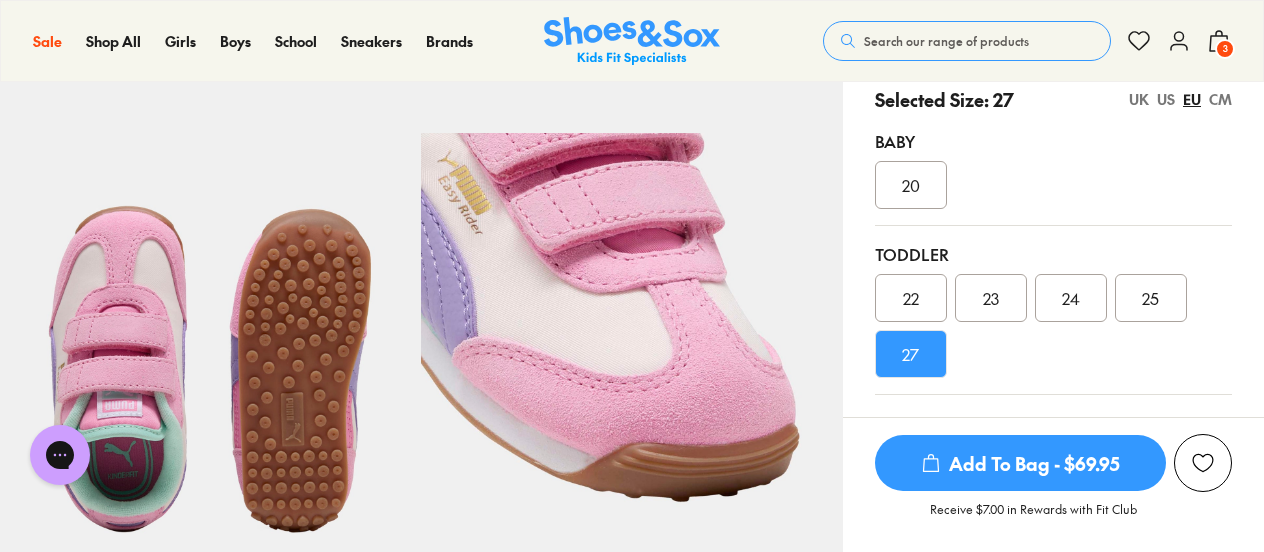 click on "20" at bounding box center (1053, 185) 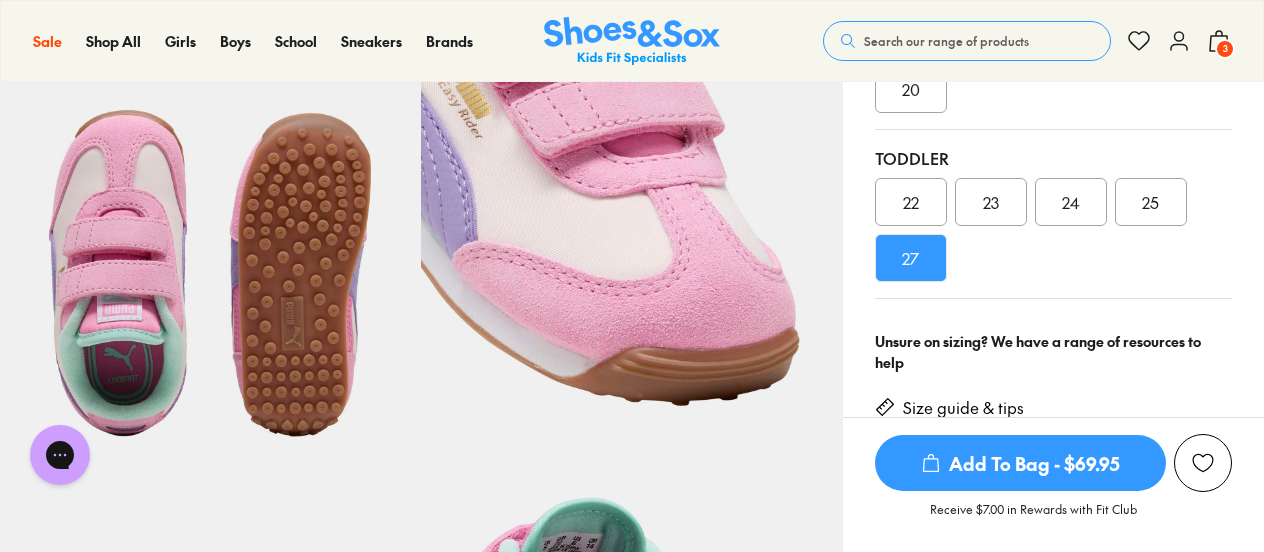 scroll, scrollTop: 0, scrollLeft: 0, axis: both 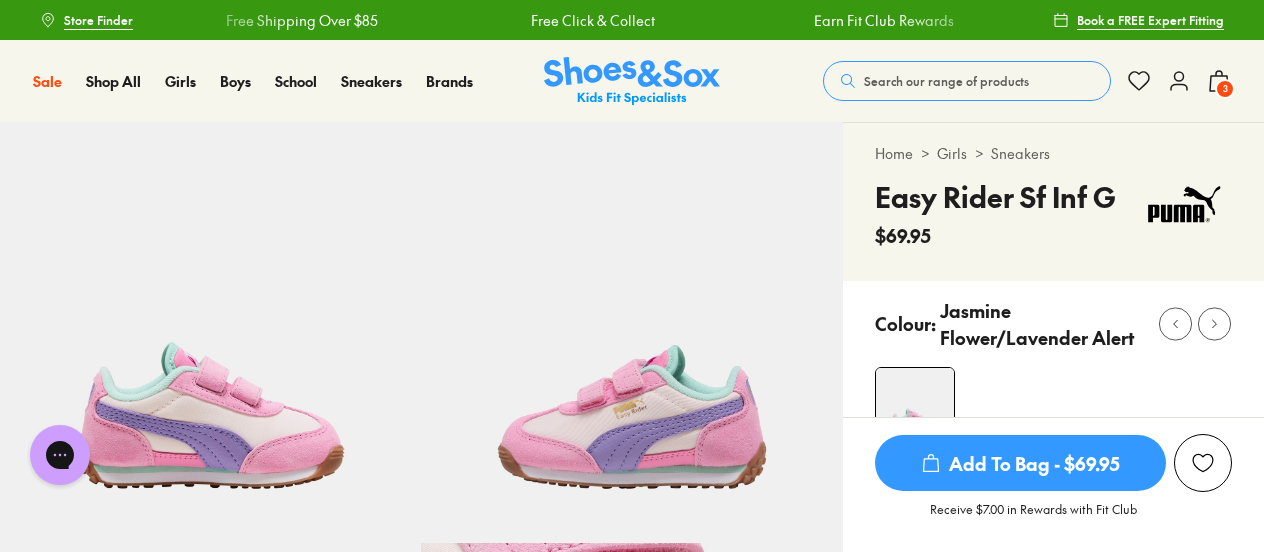 click on "Search our range of products" at bounding box center [946, 81] 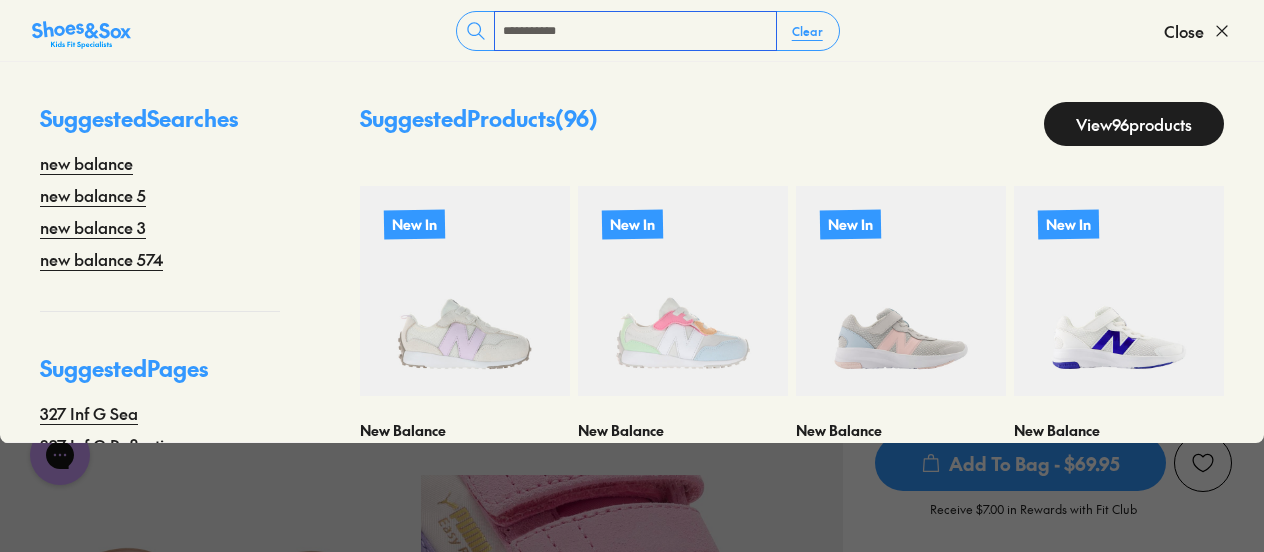 scroll, scrollTop: 210, scrollLeft: 0, axis: vertical 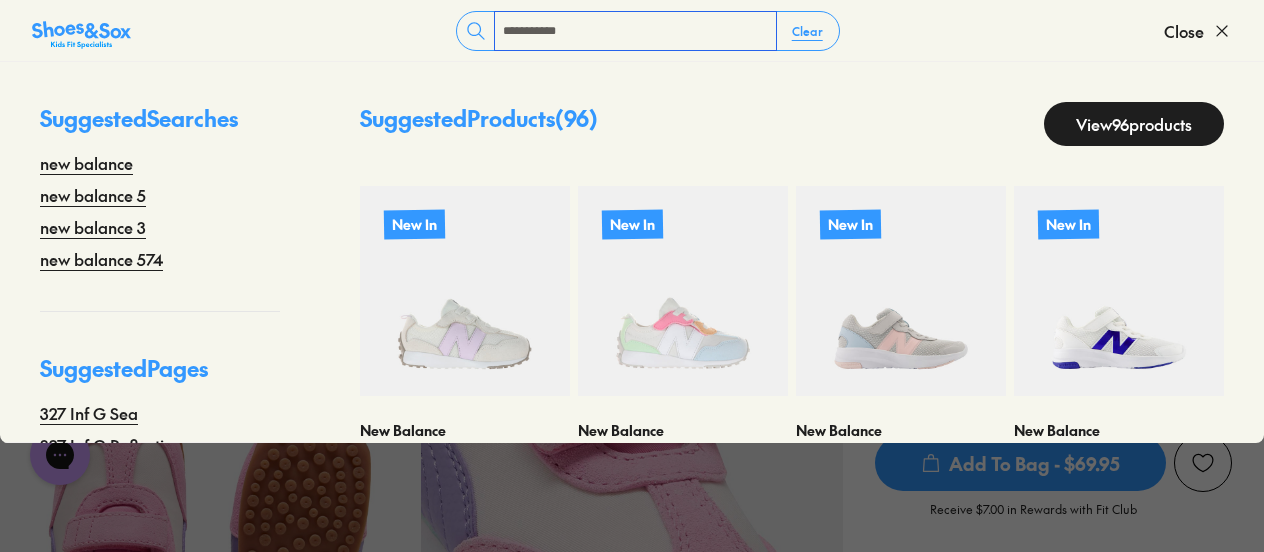 type on "**********" 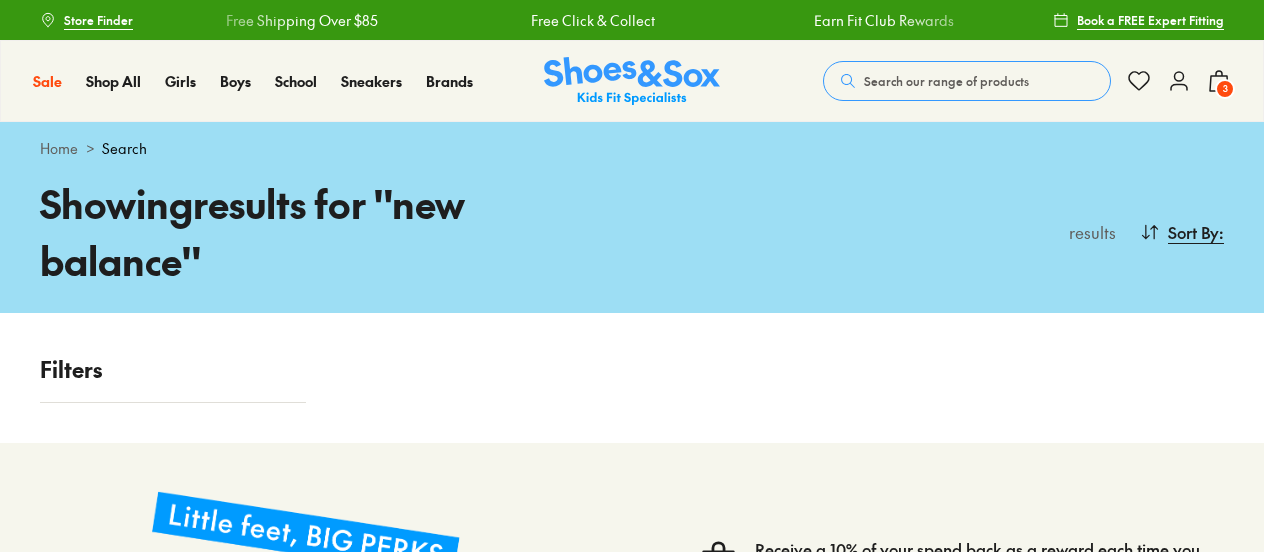 scroll, scrollTop: 0, scrollLeft: 0, axis: both 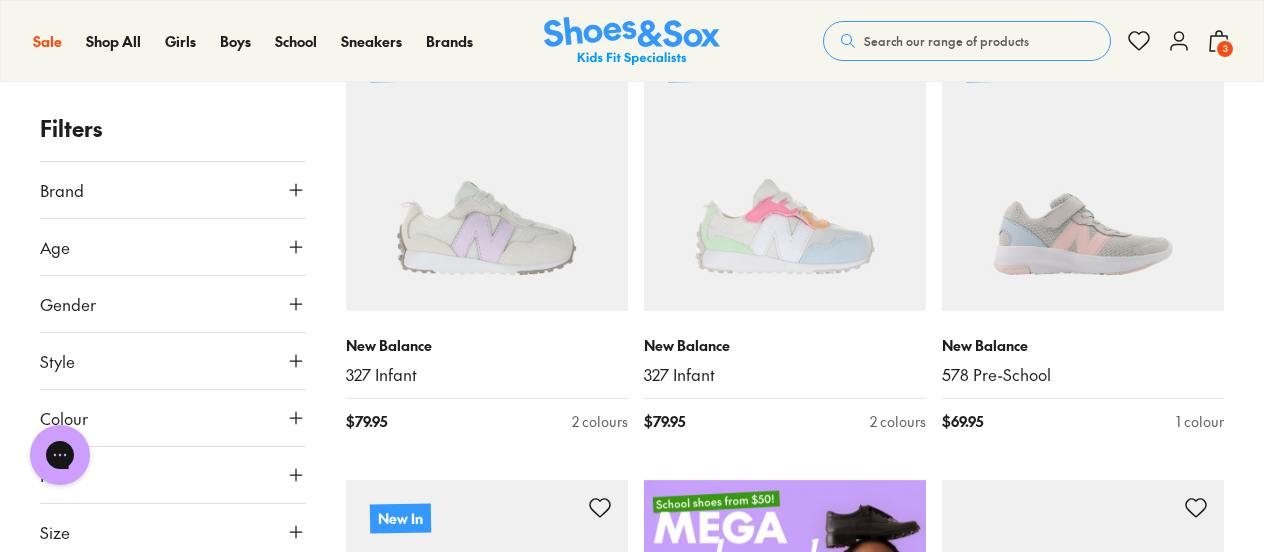 click on "Age" at bounding box center (173, 247) 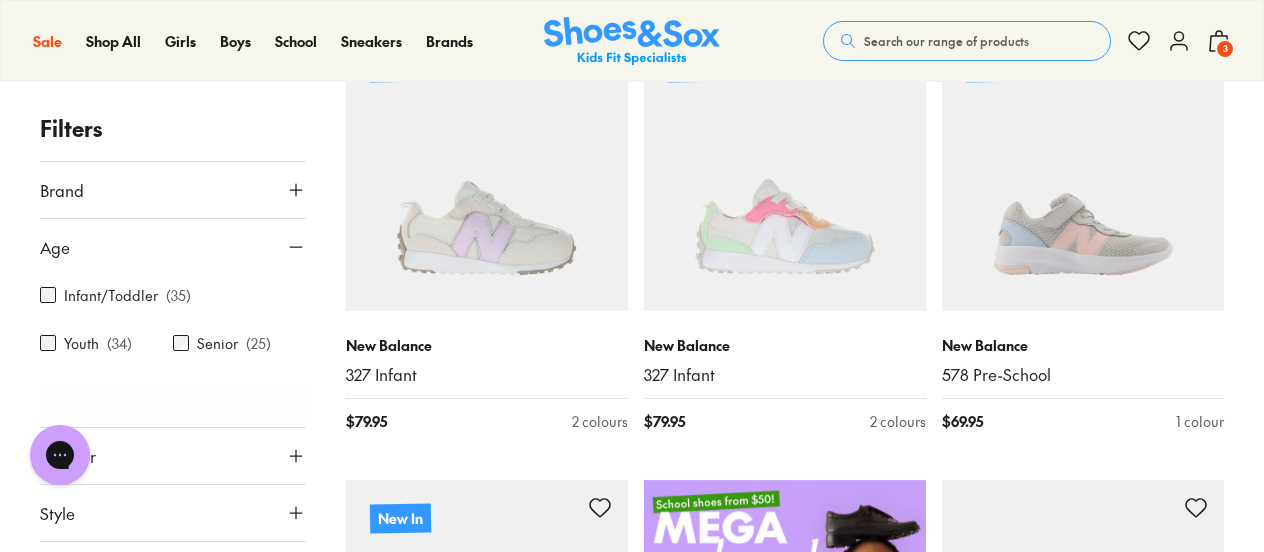 click on "Infant/Toddler" at bounding box center [111, 295] 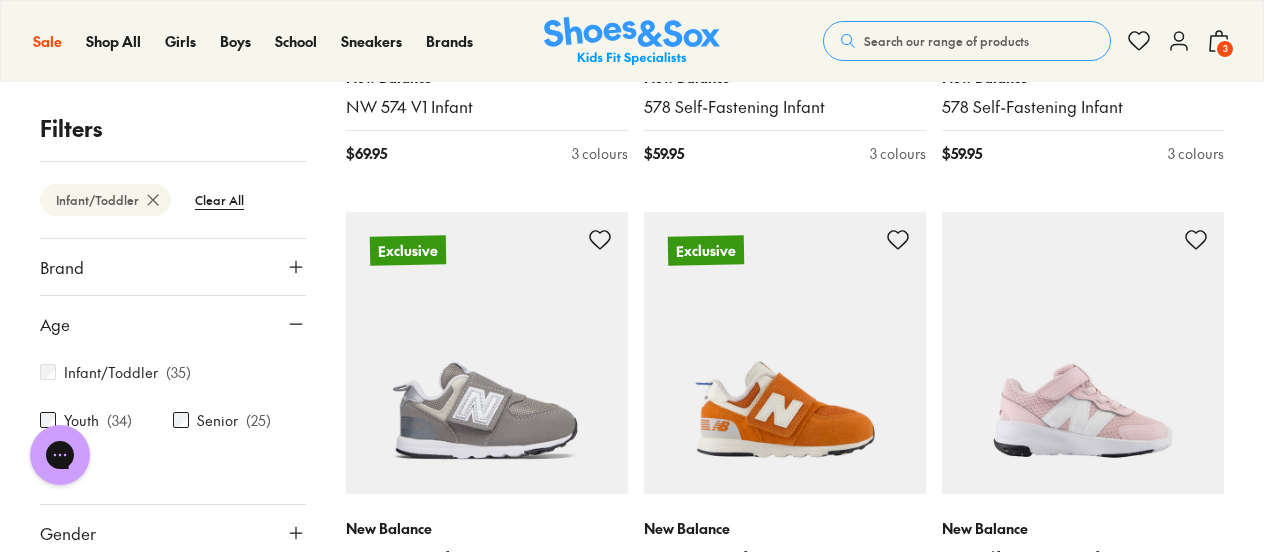 scroll, scrollTop: 2395, scrollLeft: 0, axis: vertical 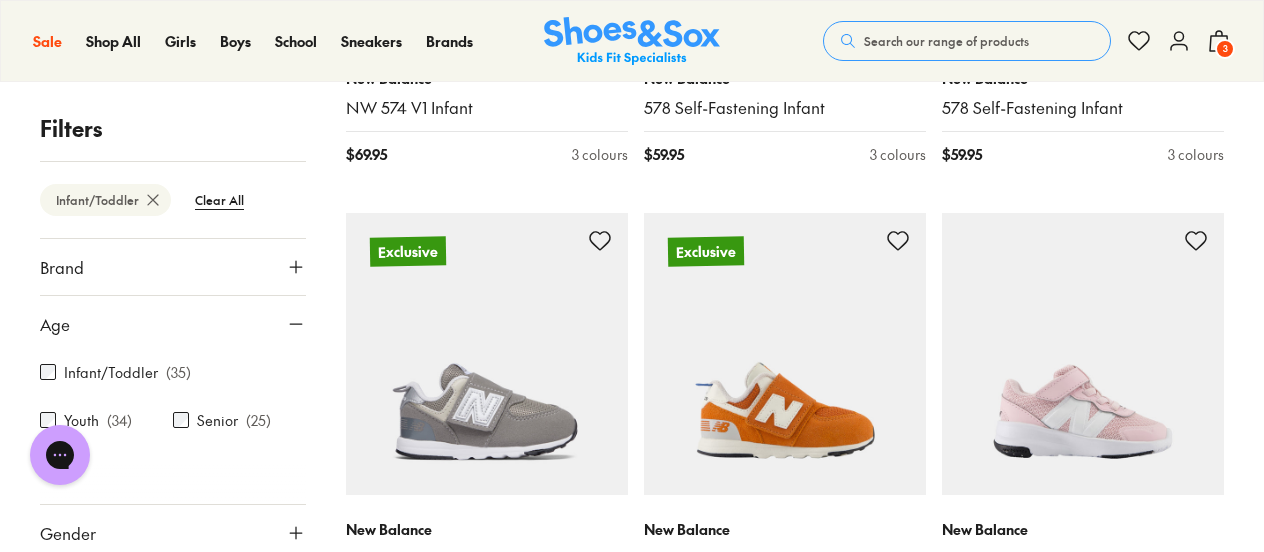 click on "3" at bounding box center (1225, 49) 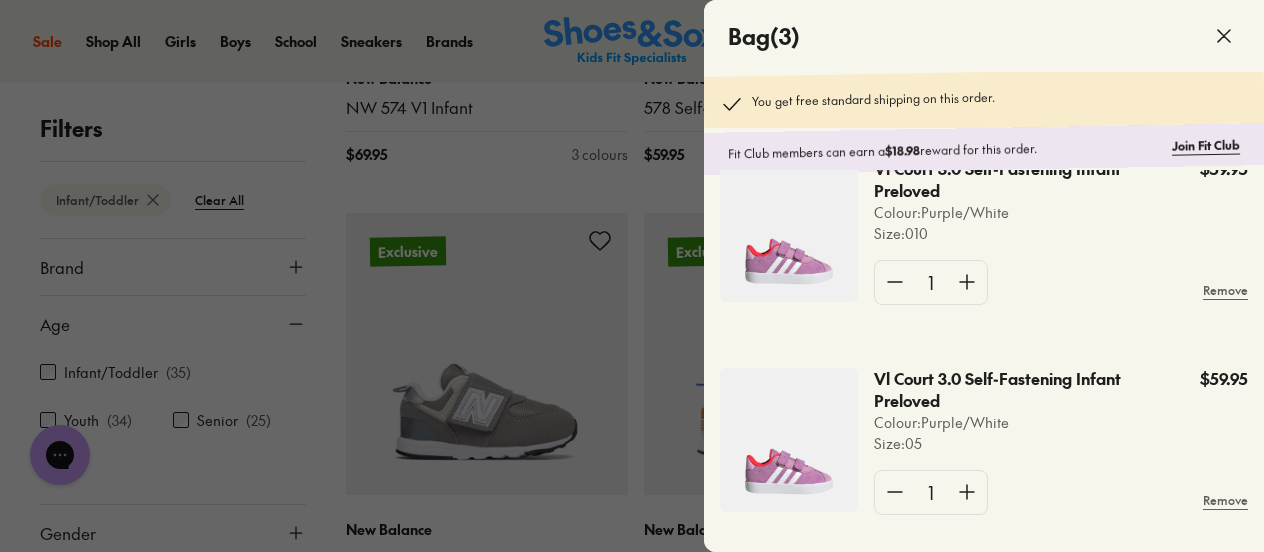 scroll, scrollTop: 268, scrollLeft: 0, axis: vertical 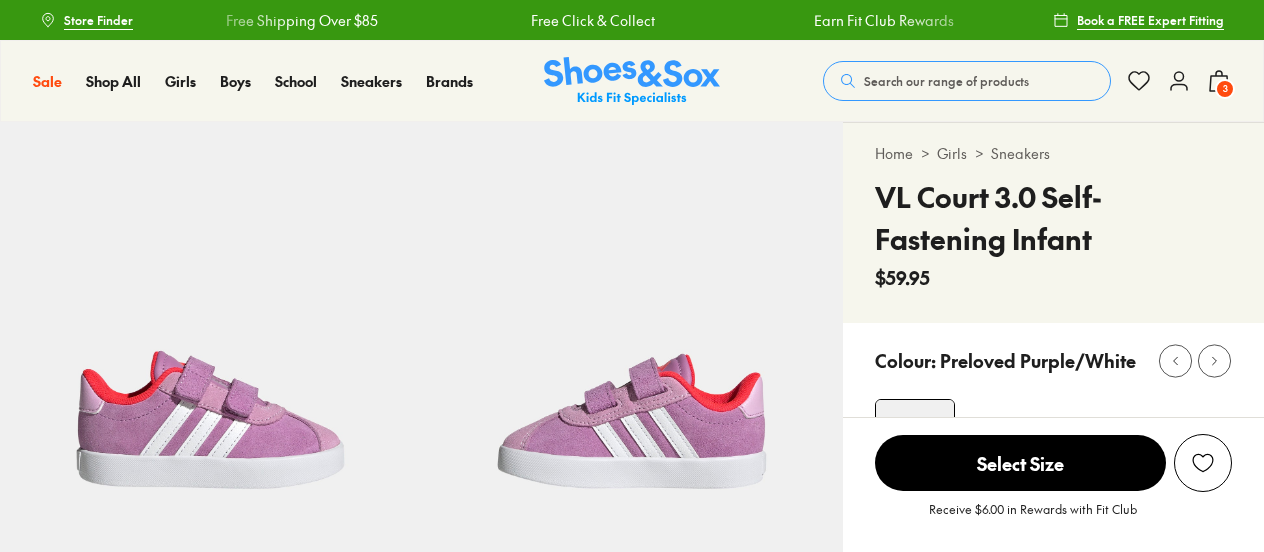 select on "*" 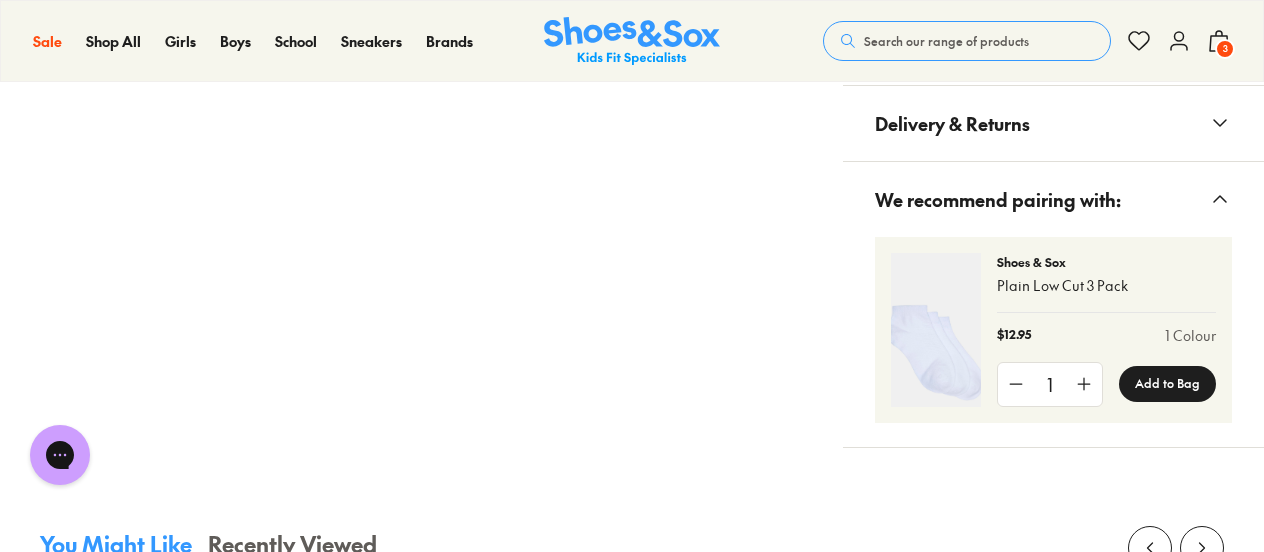 scroll, scrollTop: 1525, scrollLeft: 0, axis: vertical 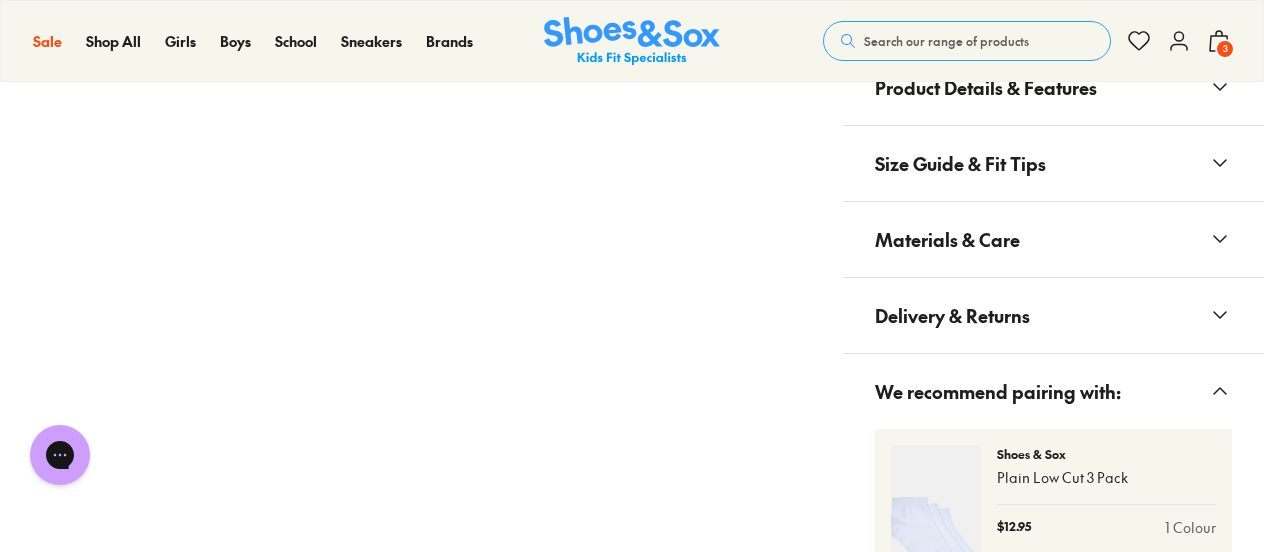 click on "Size Guide & Fit Tips" at bounding box center [960, 163] 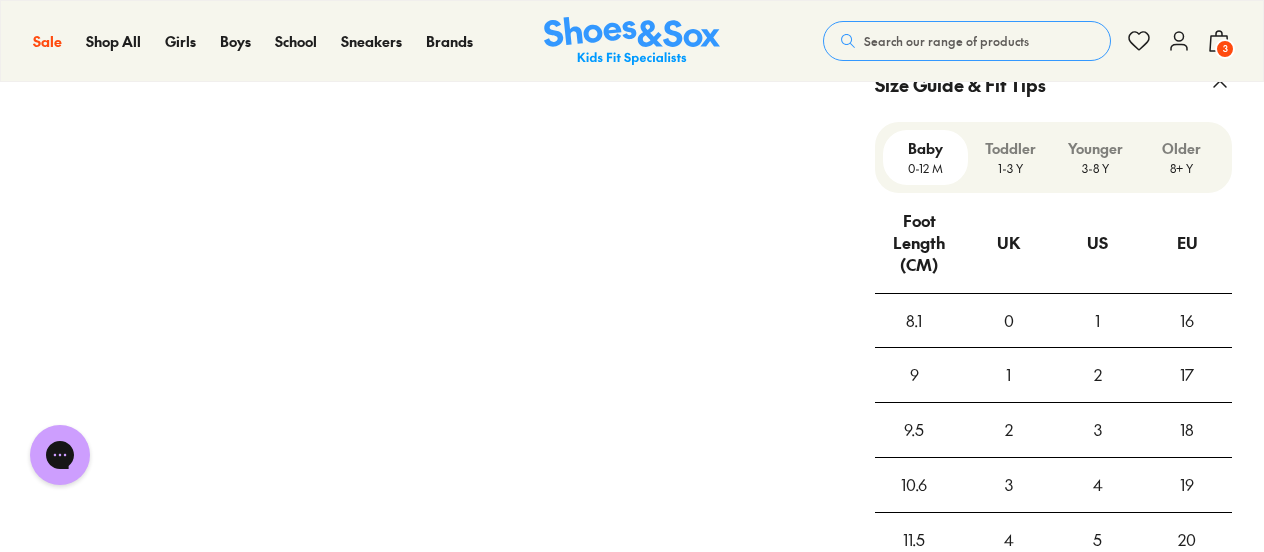 scroll, scrollTop: 1637, scrollLeft: 0, axis: vertical 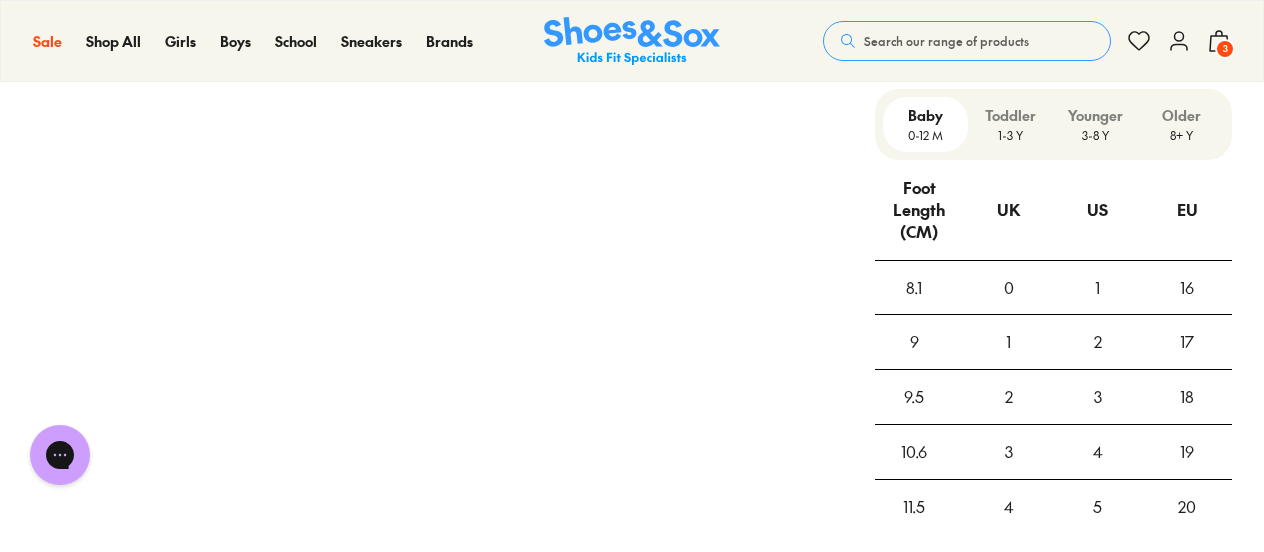 click on "1-3 Y" at bounding box center [1010, 135] 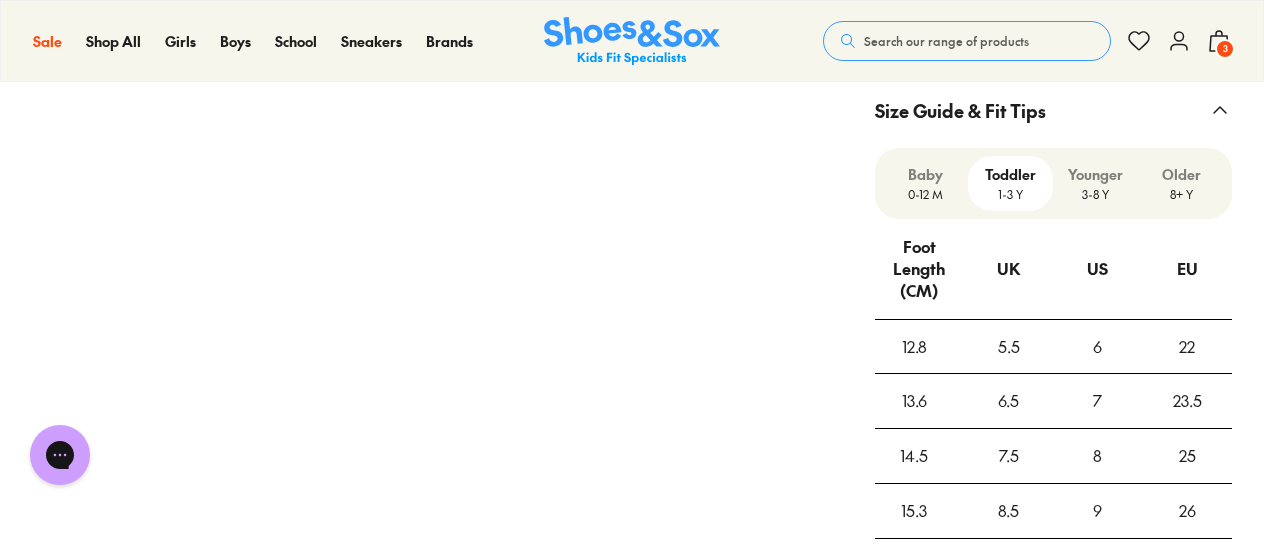 scroll, scrollTop: 1575, scrollLeft: 0, axis: vertical 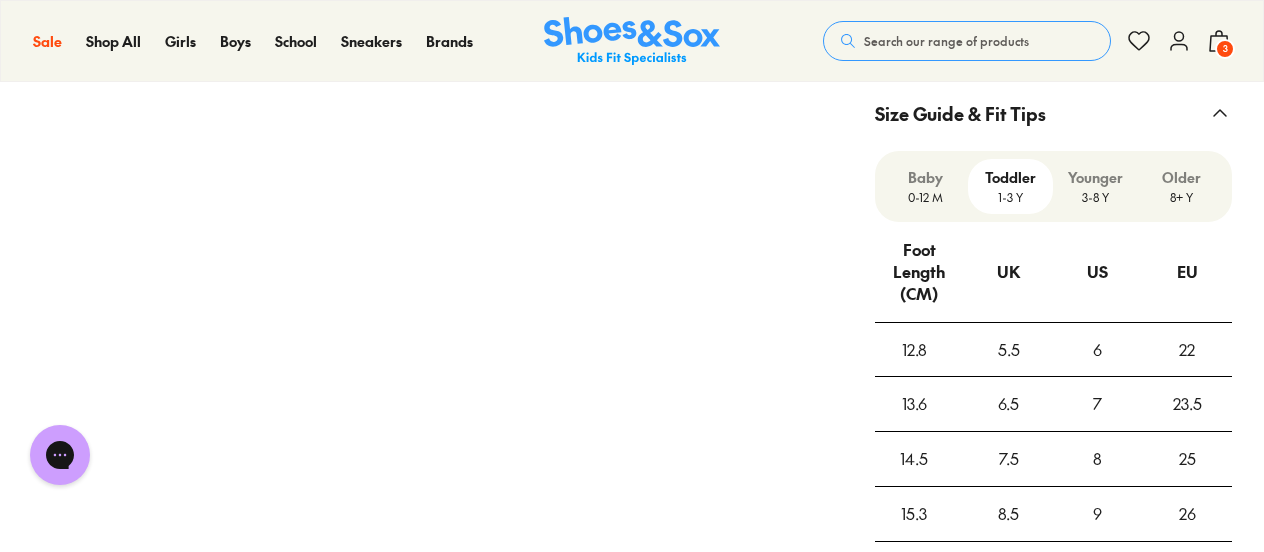 click on "Baby" at bounding box center (925, 177) 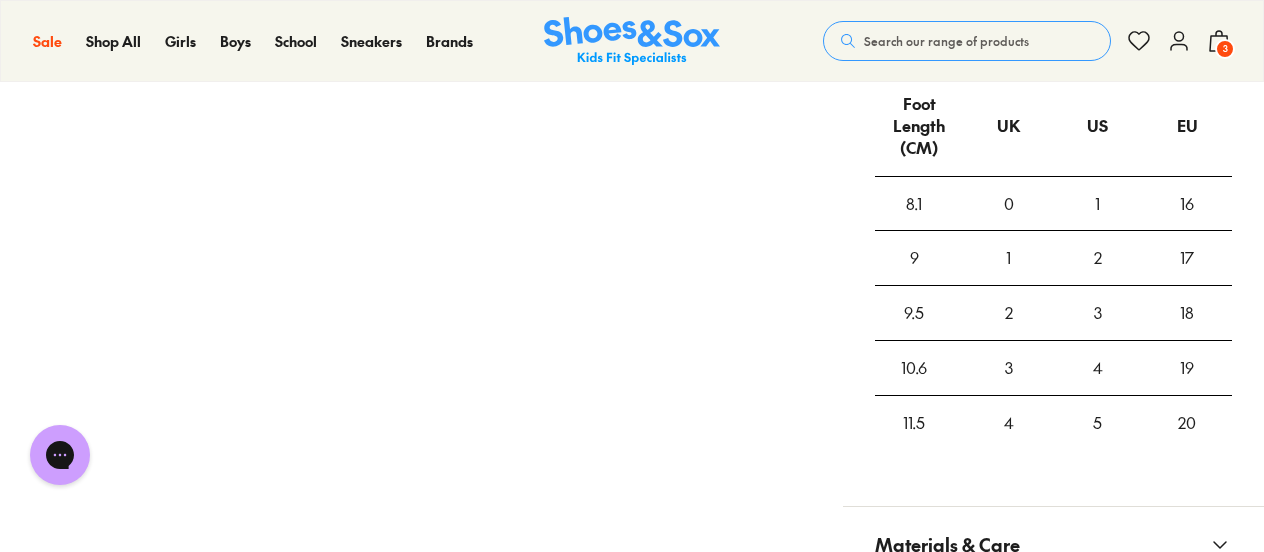 scroll, scrollTop: 1722, scrollLeft: 0, axis: vertical 